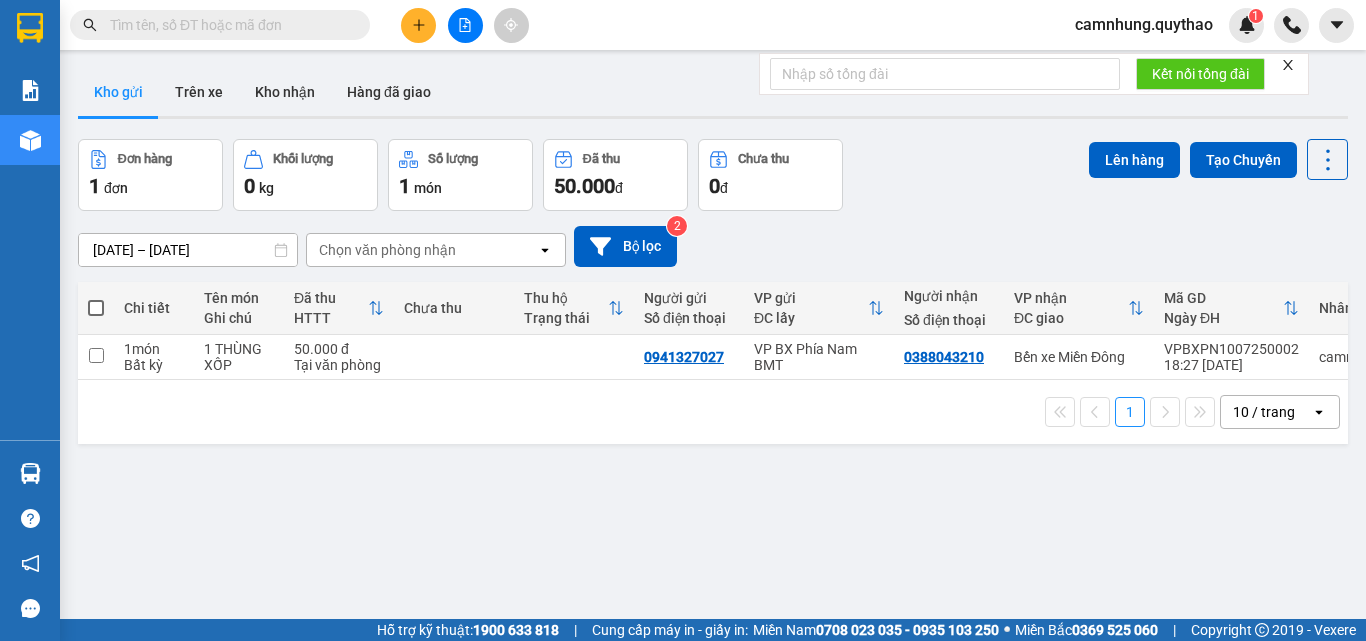 scroll, scrollTop: 0, scrollLeft: 0, axis: both 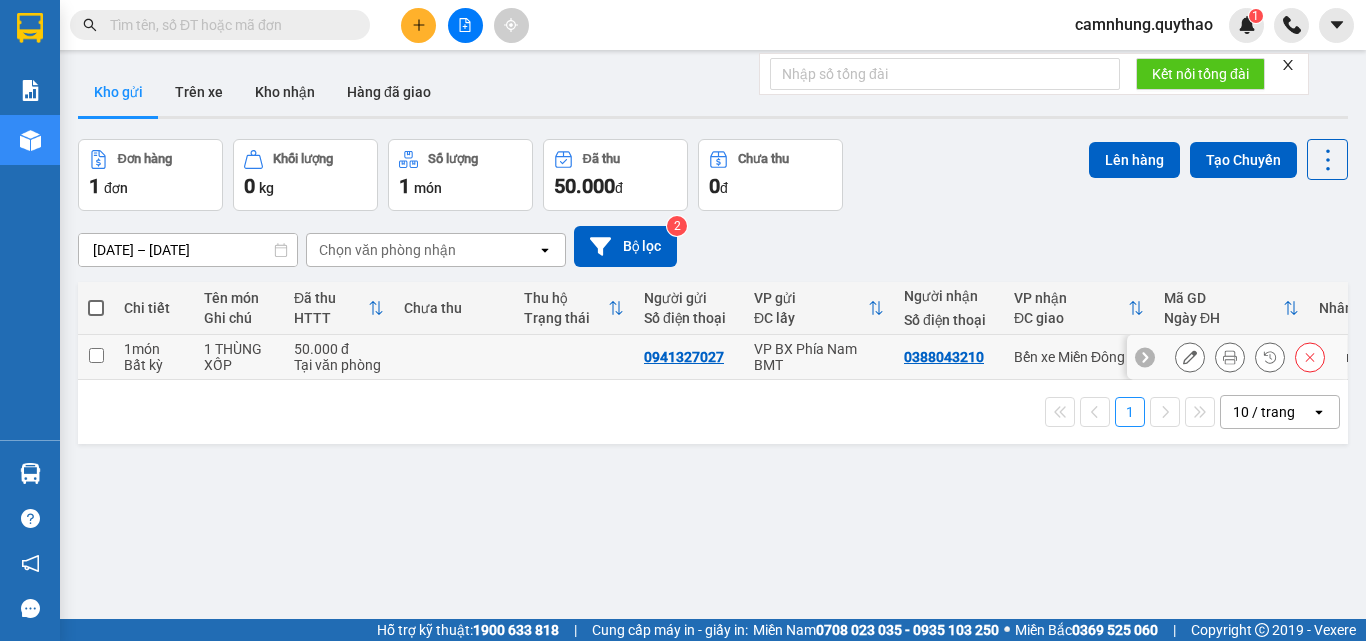 click on "1  món" at bounding box center (154, 349) 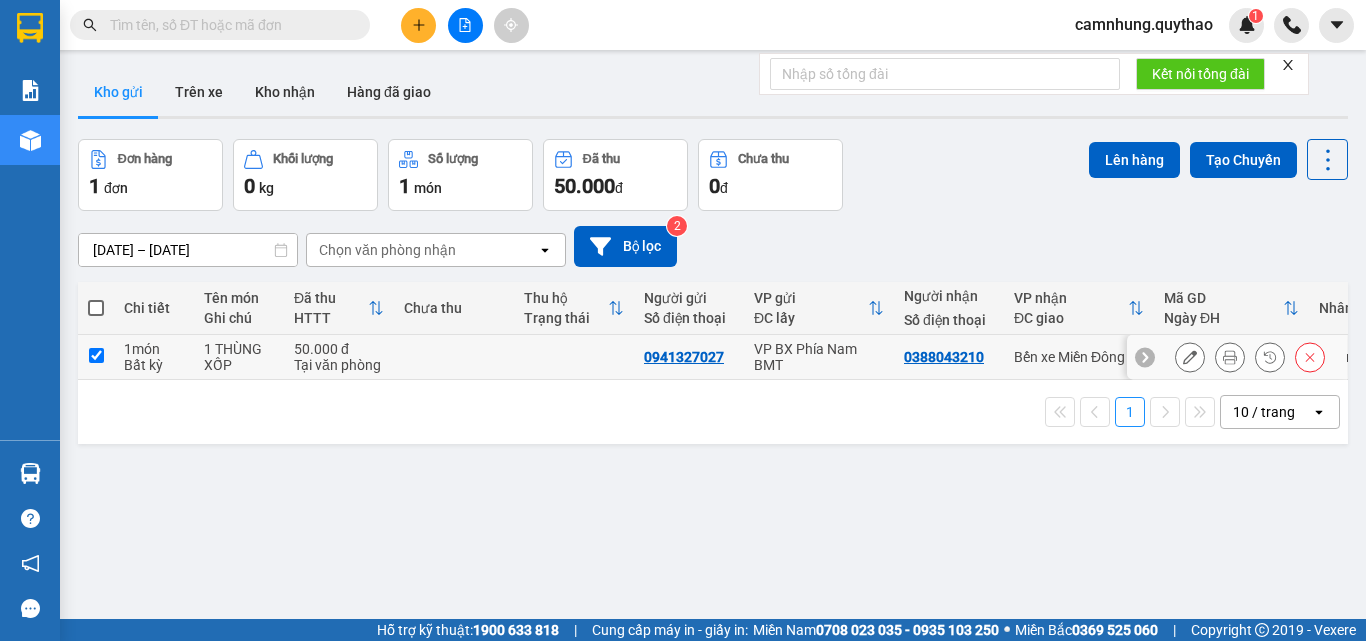 checkbox on "true" 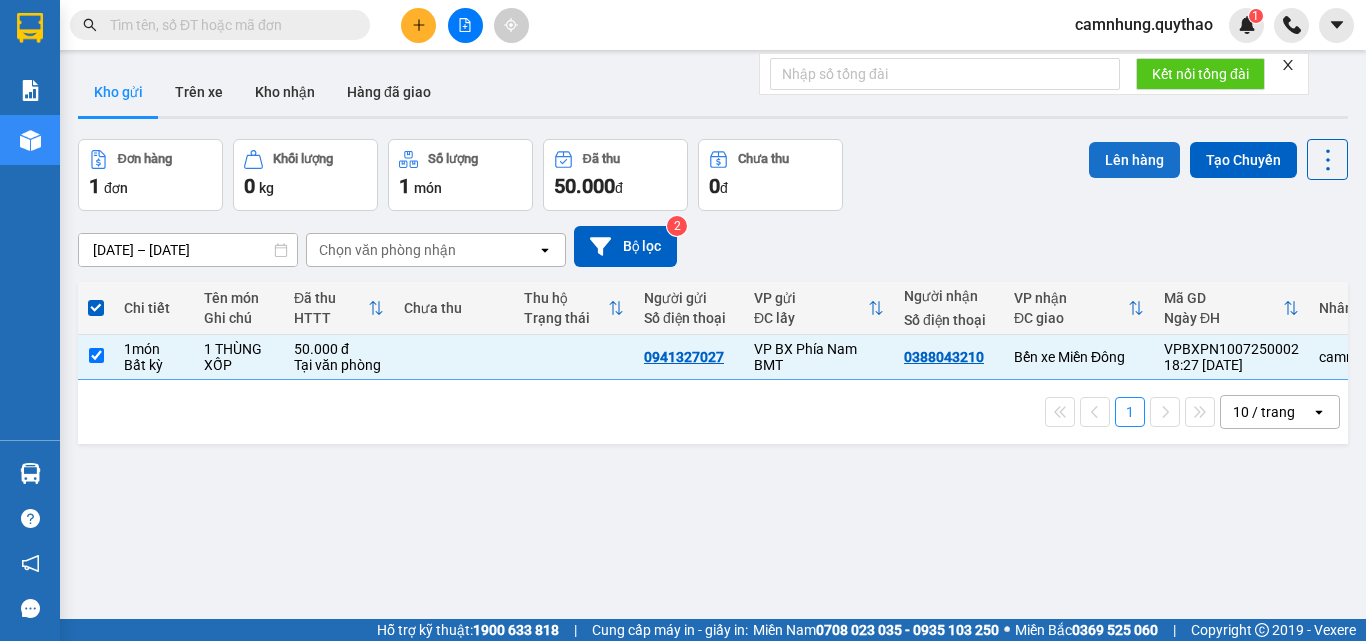 click on "Lên hàng" at bounding box center [1134, 160] 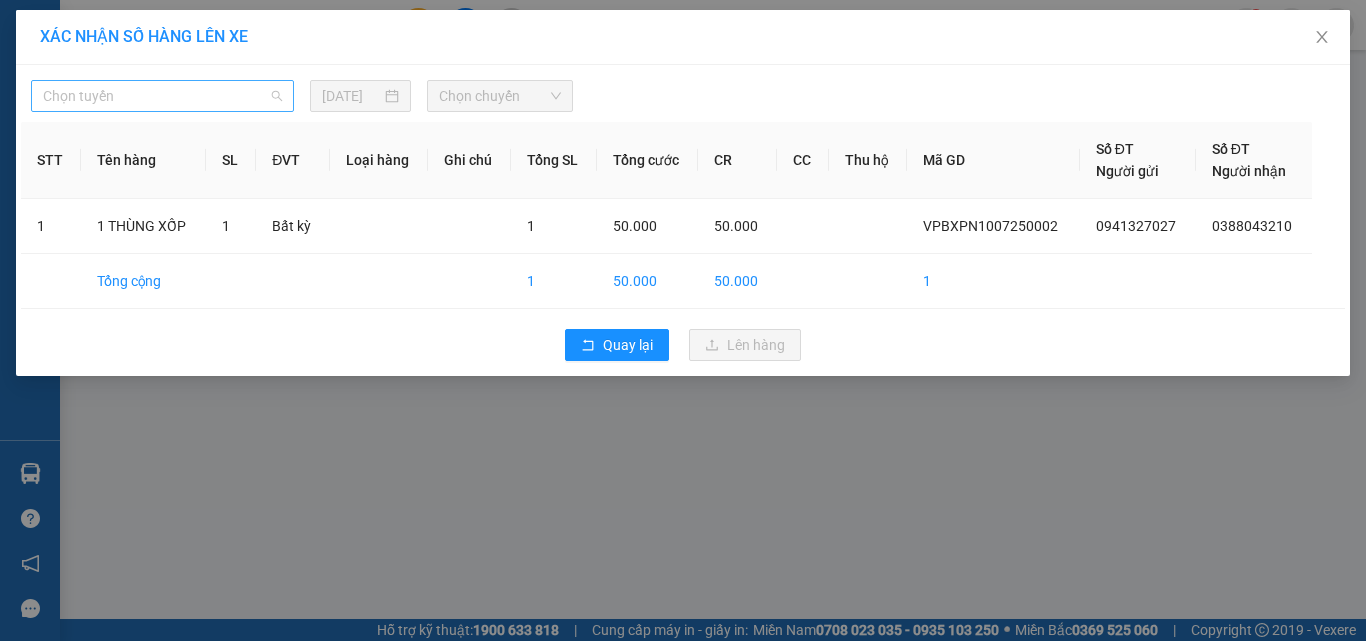 click on "Chọn tuyến" at bounding box center (162, 96) 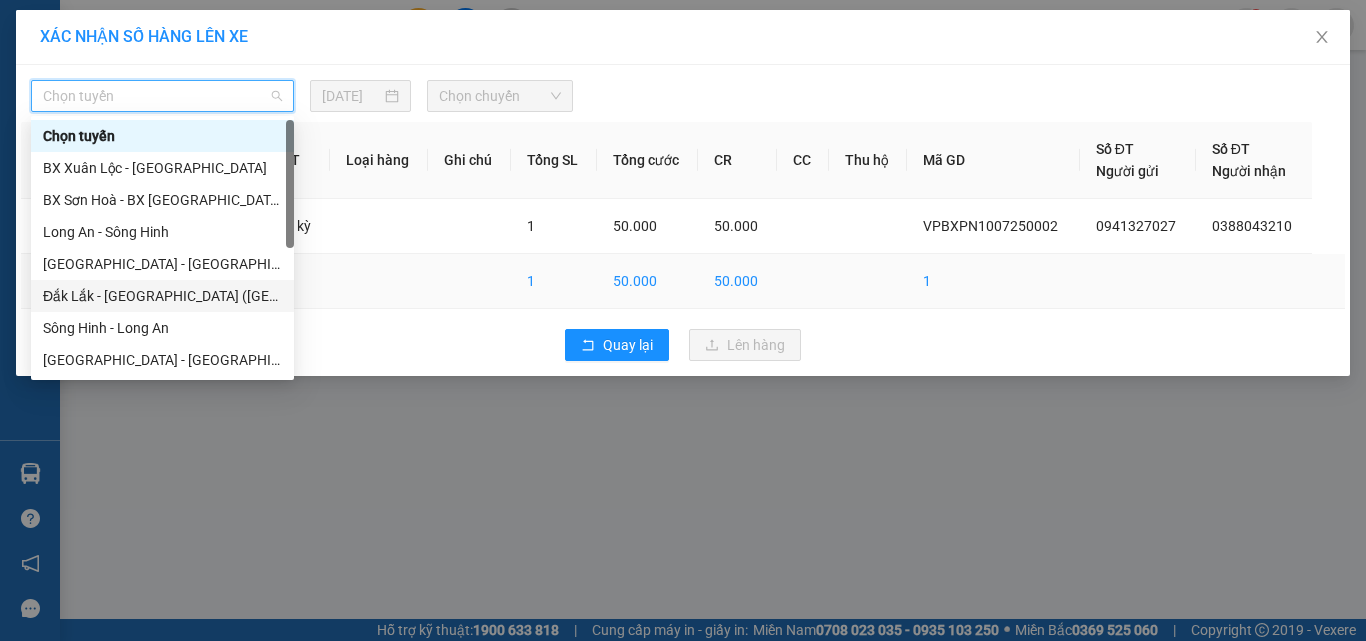 click on "Đắk Lắk - [GEOGRAPHIC_DATA] ([GEOGRAPHIC_DATA] mới)" at bounding box center [162, 296] 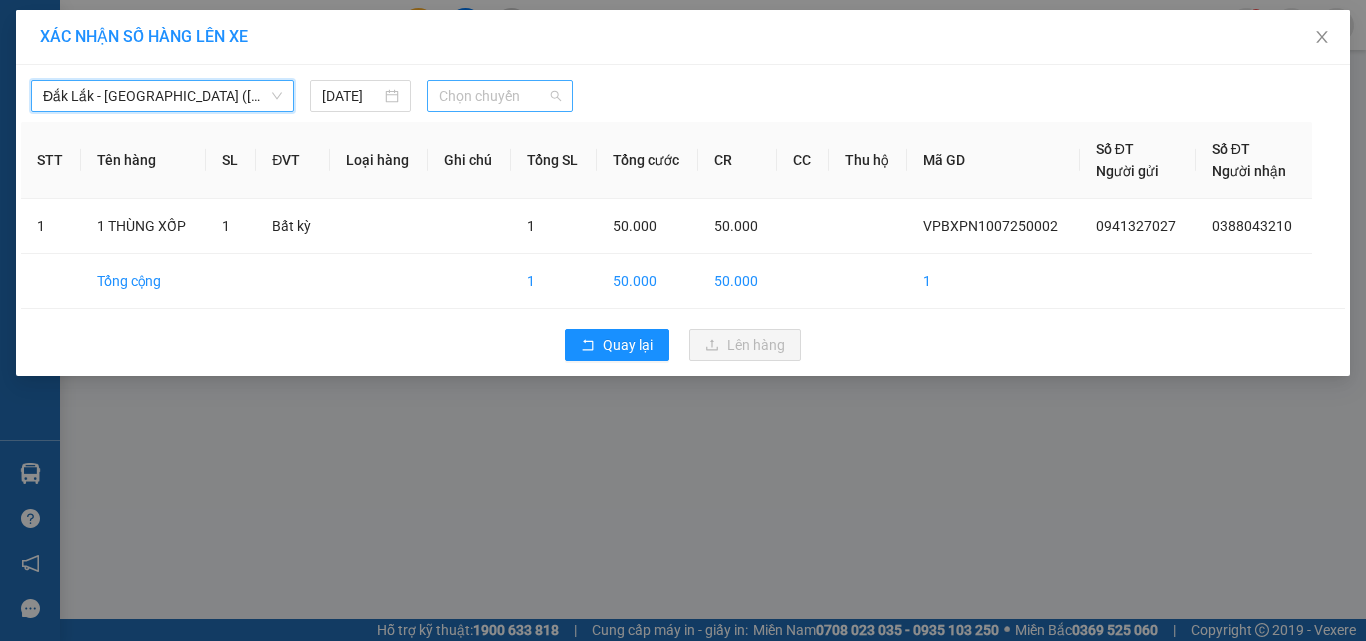 click on "Chọn chuyến" at bounding box center [500, 96] 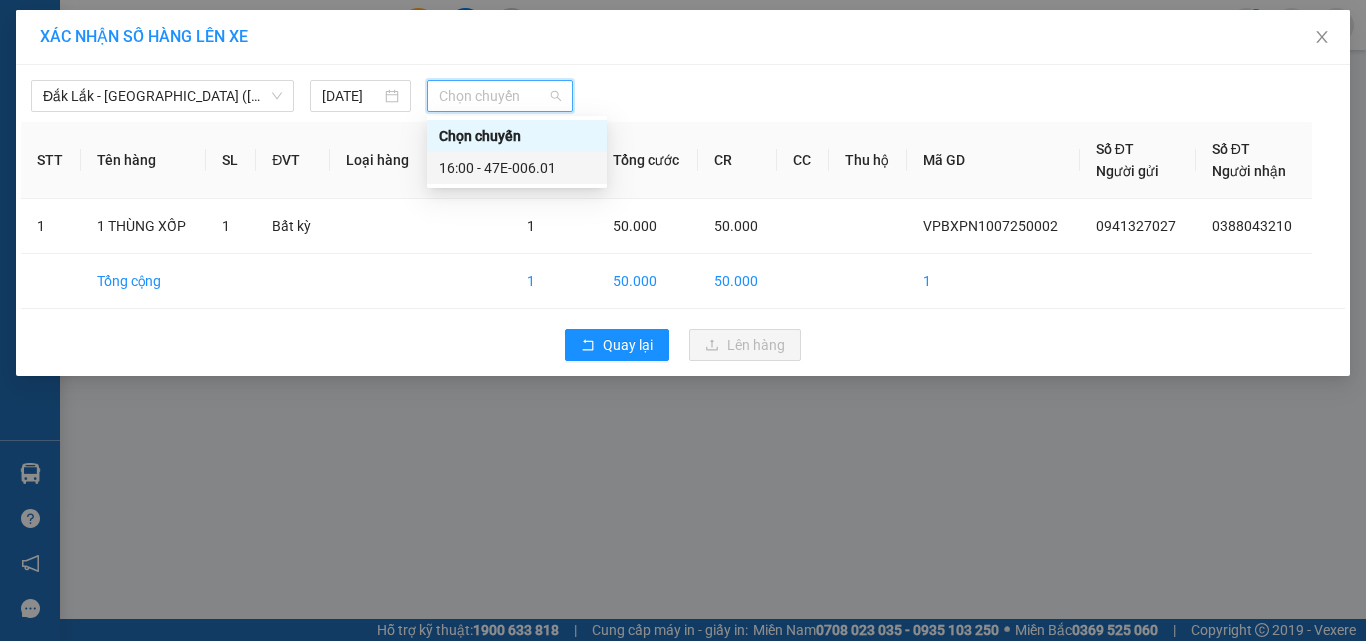 click on "16:00     - 47E-006.01" at bounding box center [517, 168] 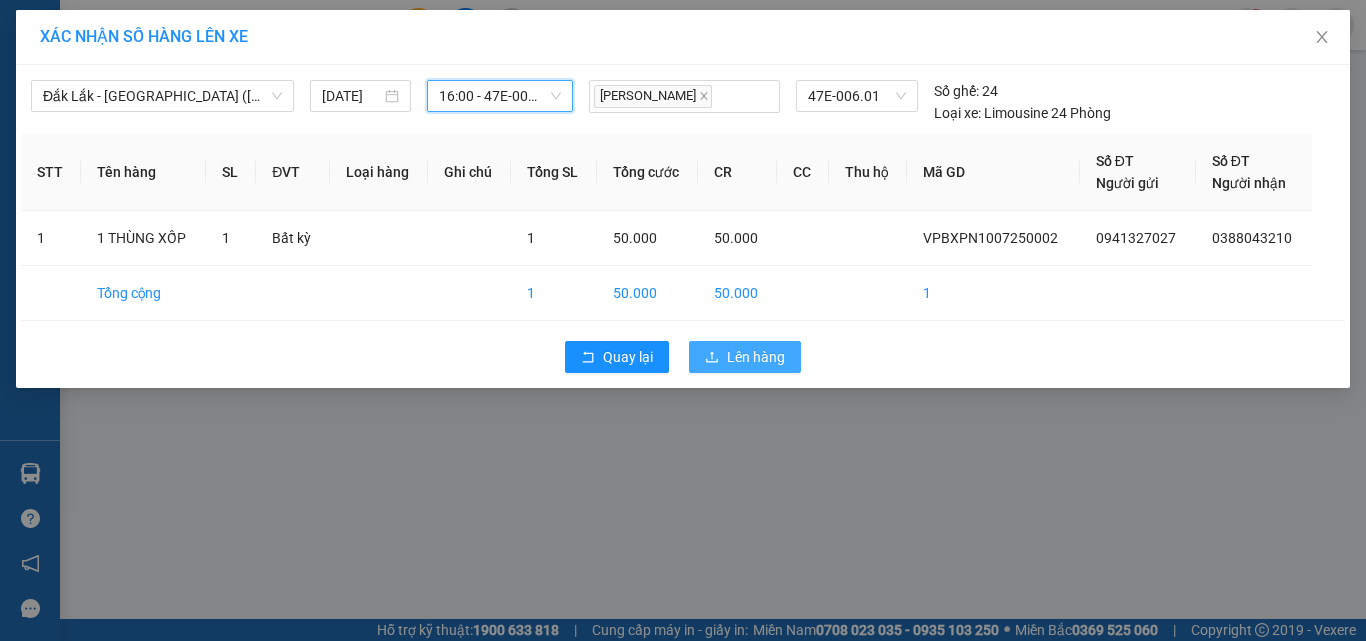 click on "Lên hàng" at bounding box center (745, 357) 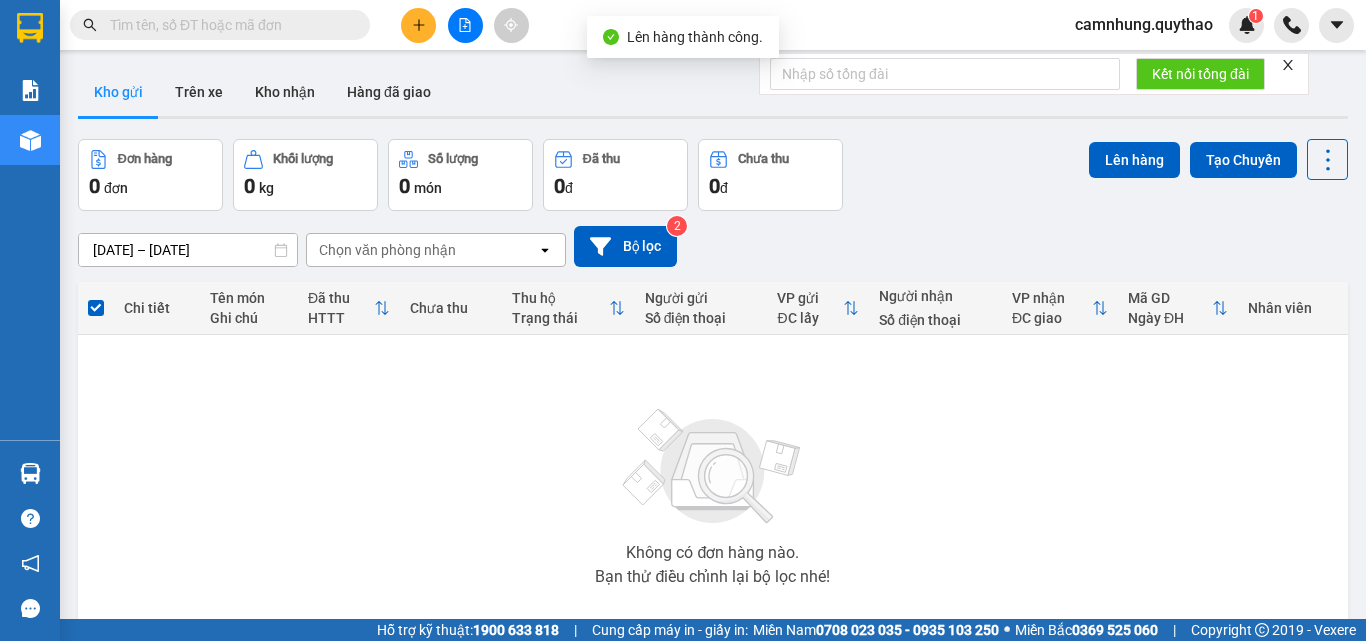 click 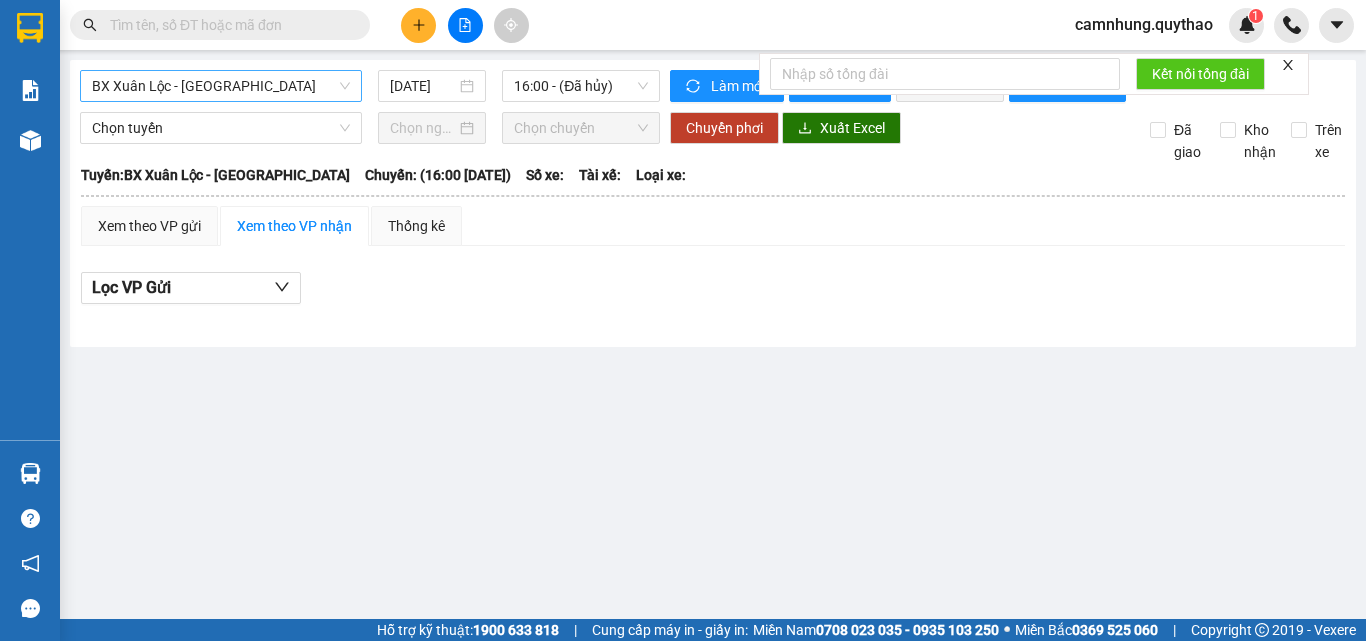 click on "BX Xuân Lộc - [GEOGRAPHIC_DATA]" at bounding box center (221, 86) 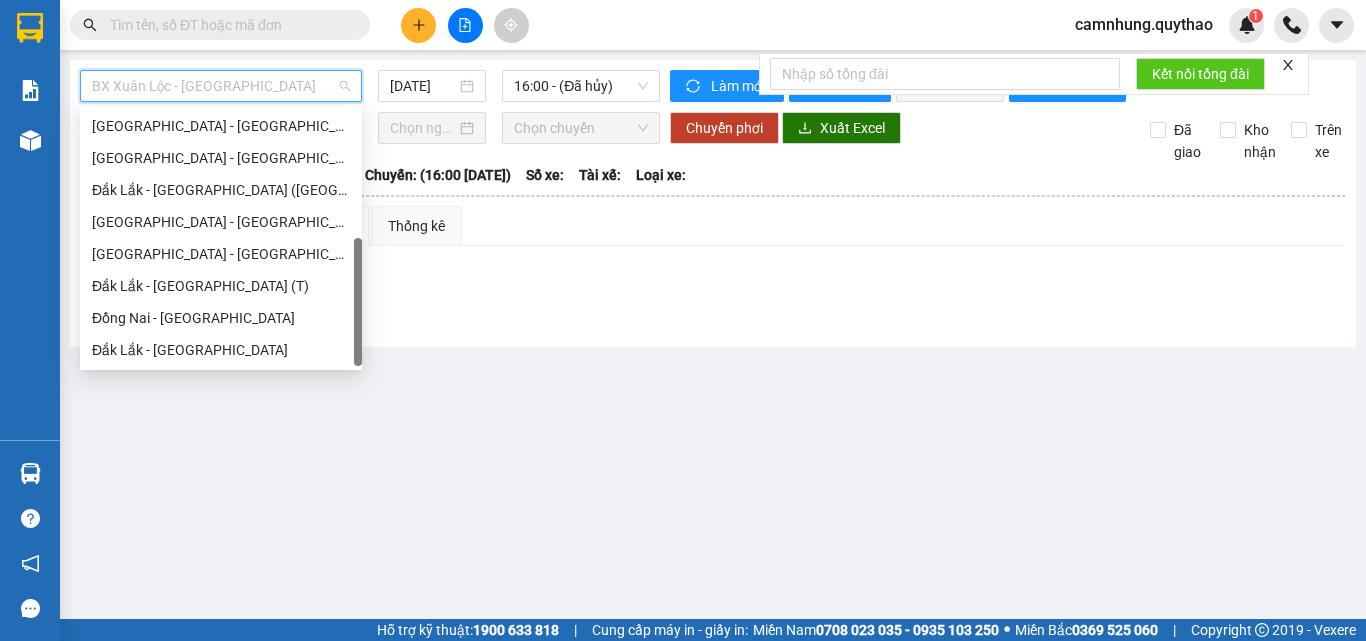 scroll, scrollTop: 0, scrollLeft: 0, axis: both 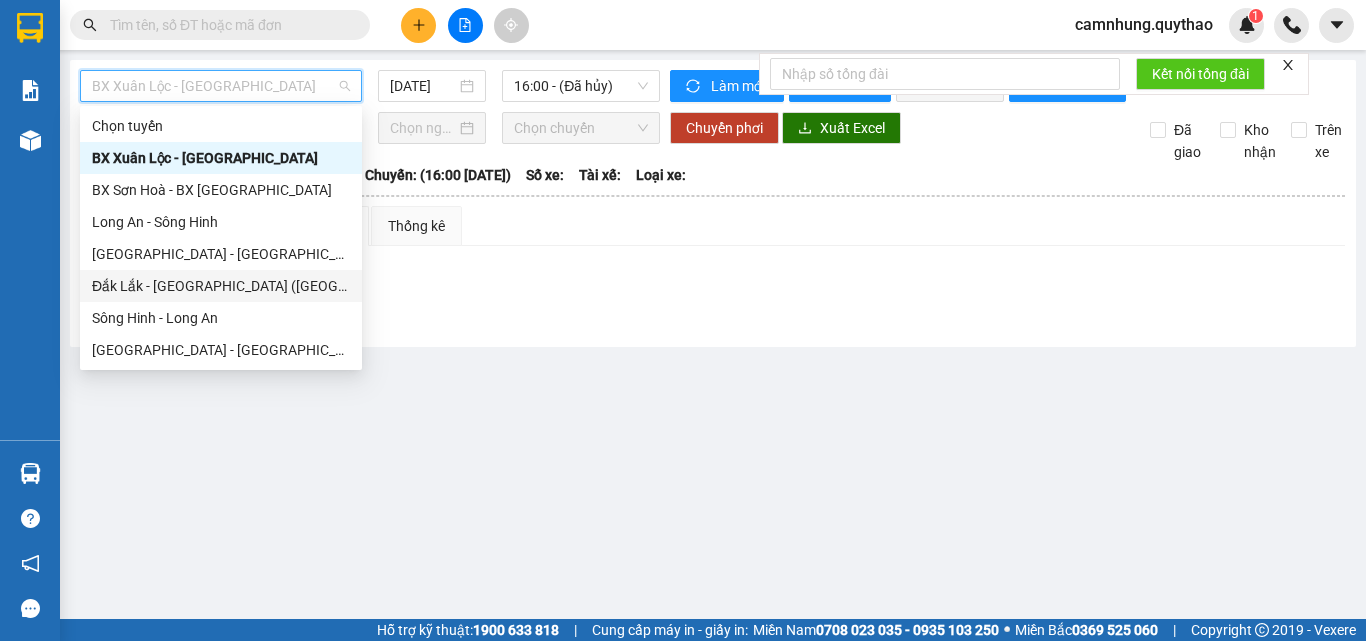 click on "Đắk Lắk - [GEOGRAPHIC_DATA] ([GEOGRAPHIC_DATA] mới)" at bounding box center [221, 286] 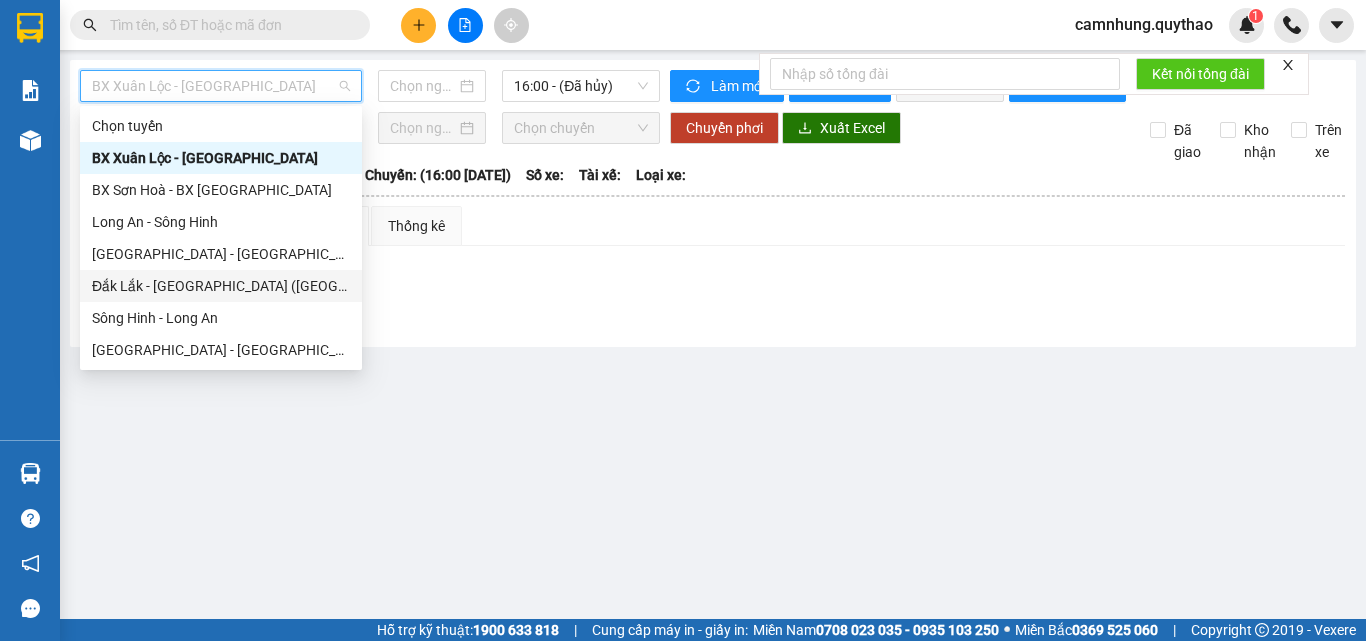type on "[DATE]" 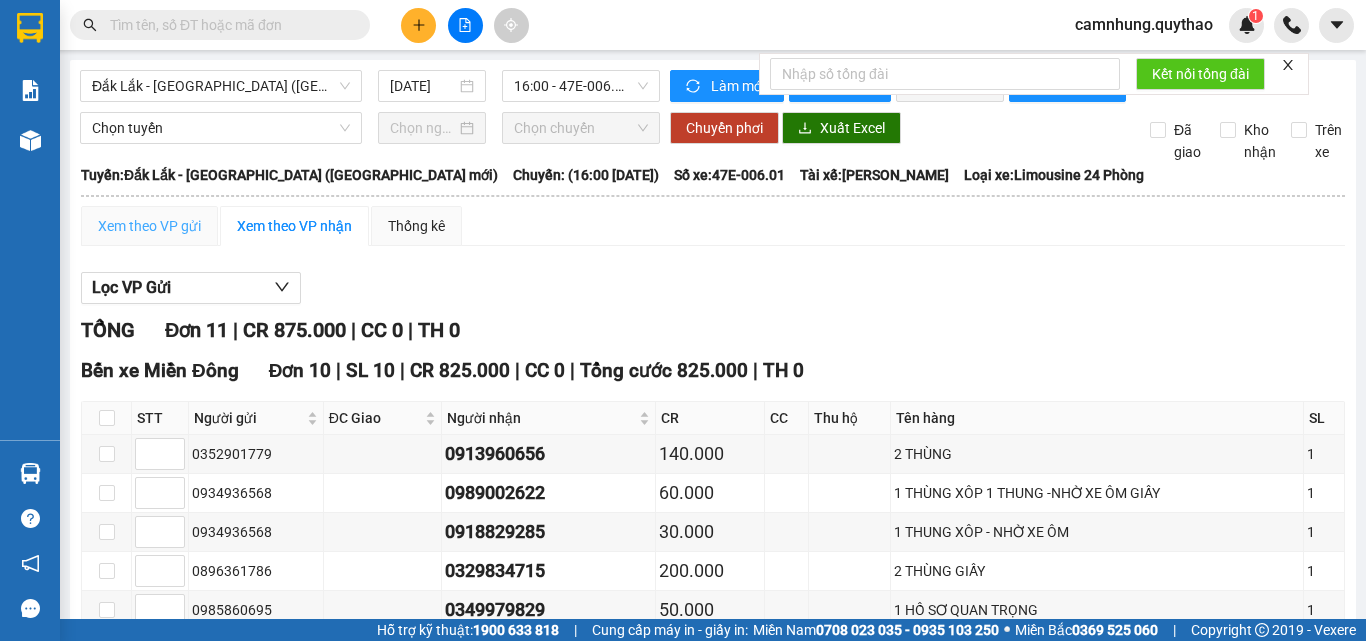 click on "Xem theo VP gửi" at bounding box center [149, 226] 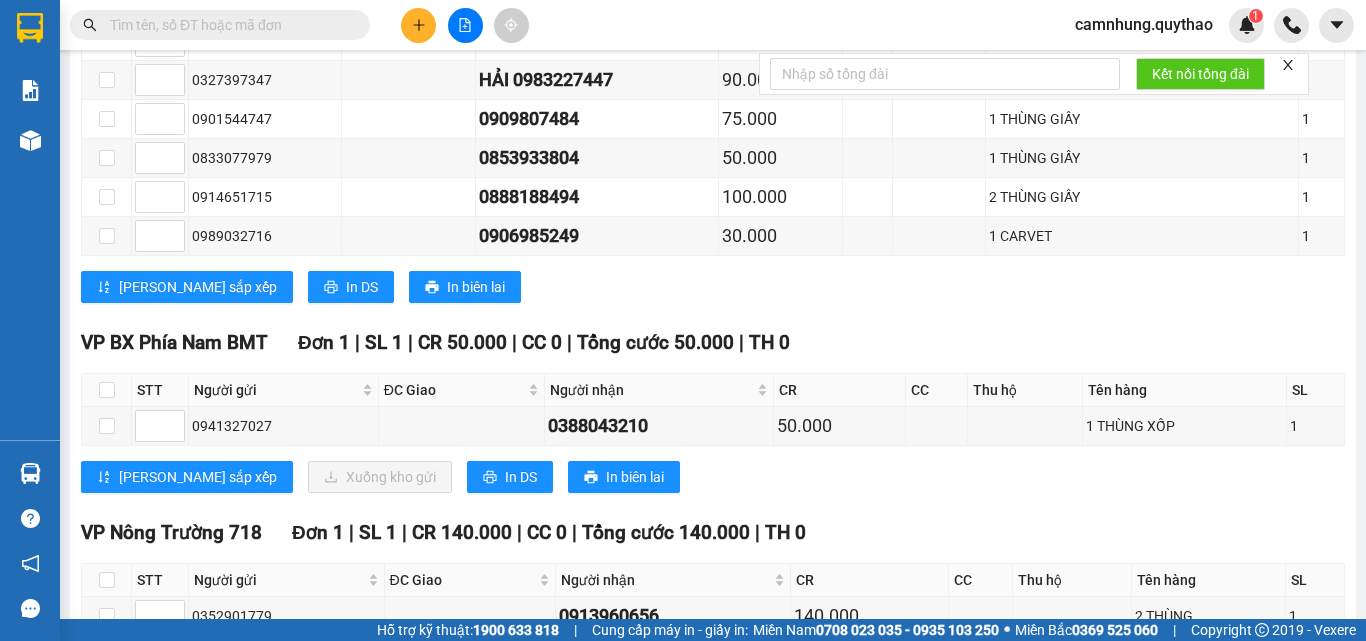 scroll, scrollTop: 500, scrollLeft: 0, axis: vertical 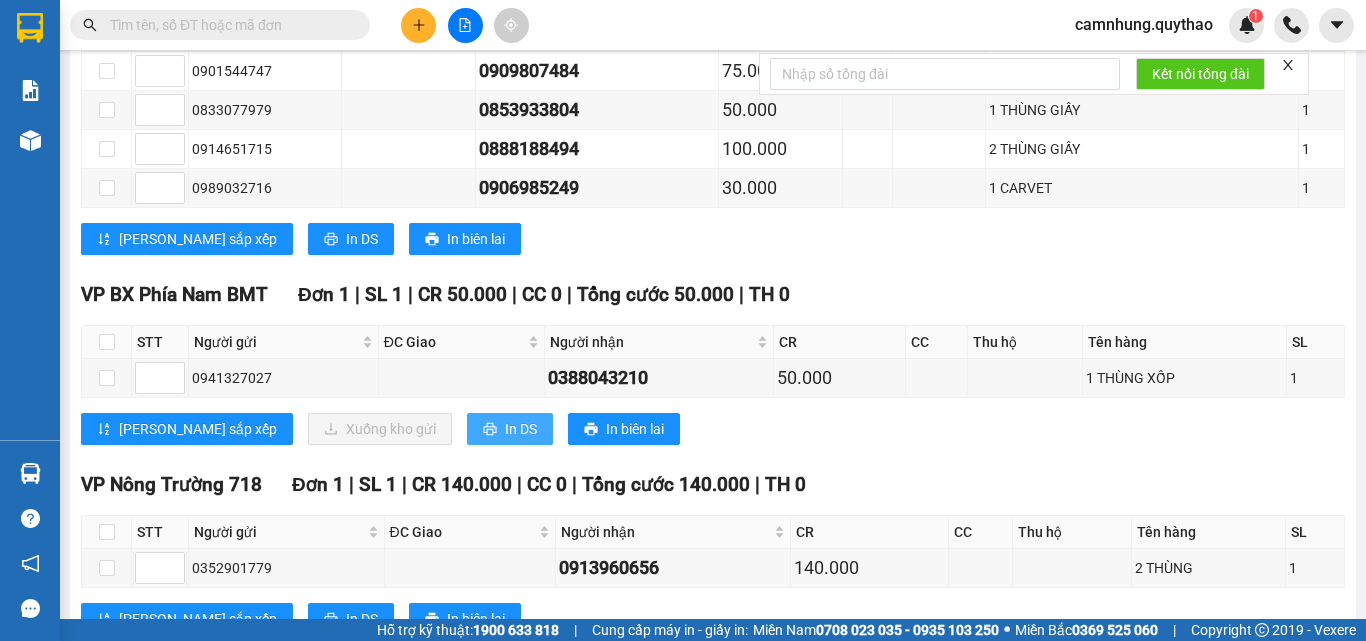 click on "In DS" at bounding box center [510, 429] 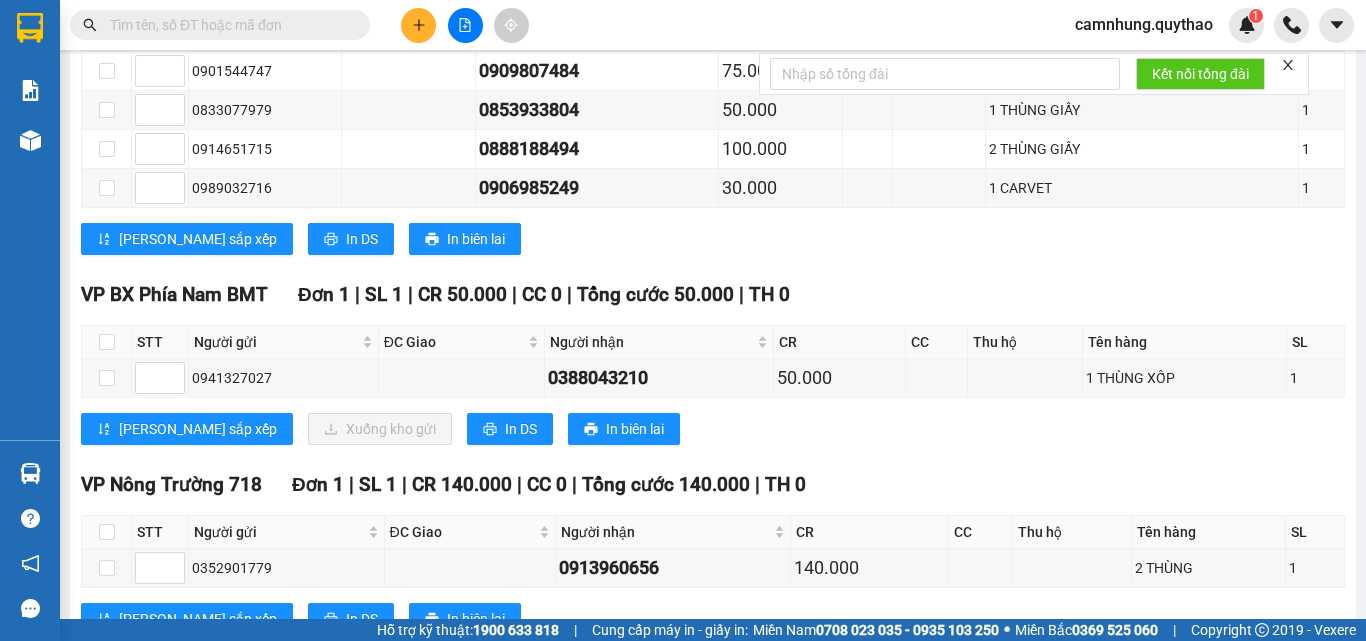 drag, startPoint x: 644, startPoint y: 259, endPoint x: 589, endPoint y: 247, distance: 56.293873 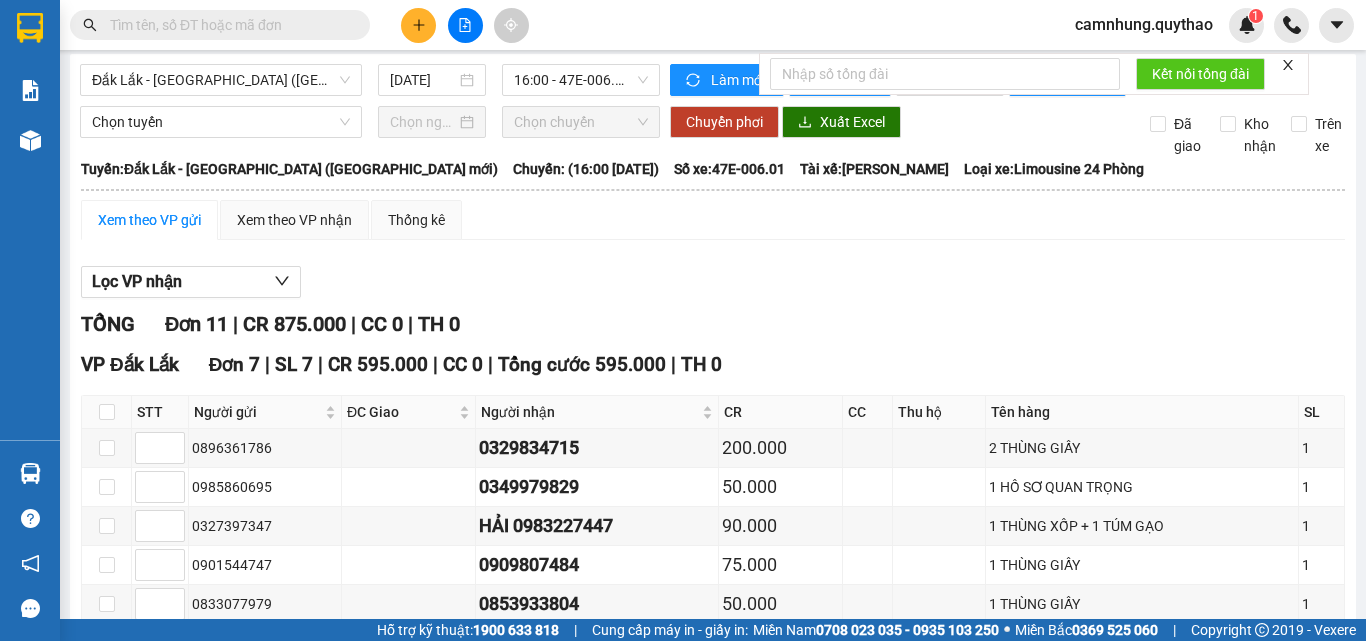 scroll, scrollTop: 0, scrollLeft: 0, axis: both 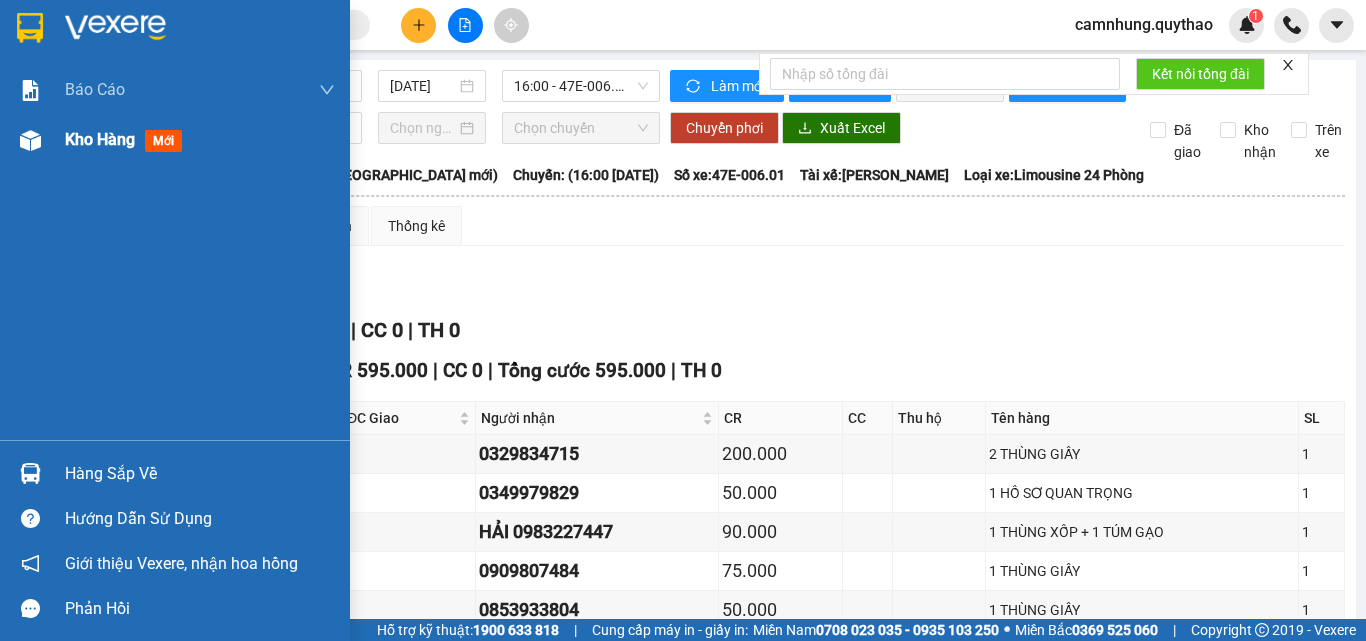 drag, startPoint x: 72, startPoint y: 137, endPoint x: 174, endPoint y: 158, distance: 104.13933 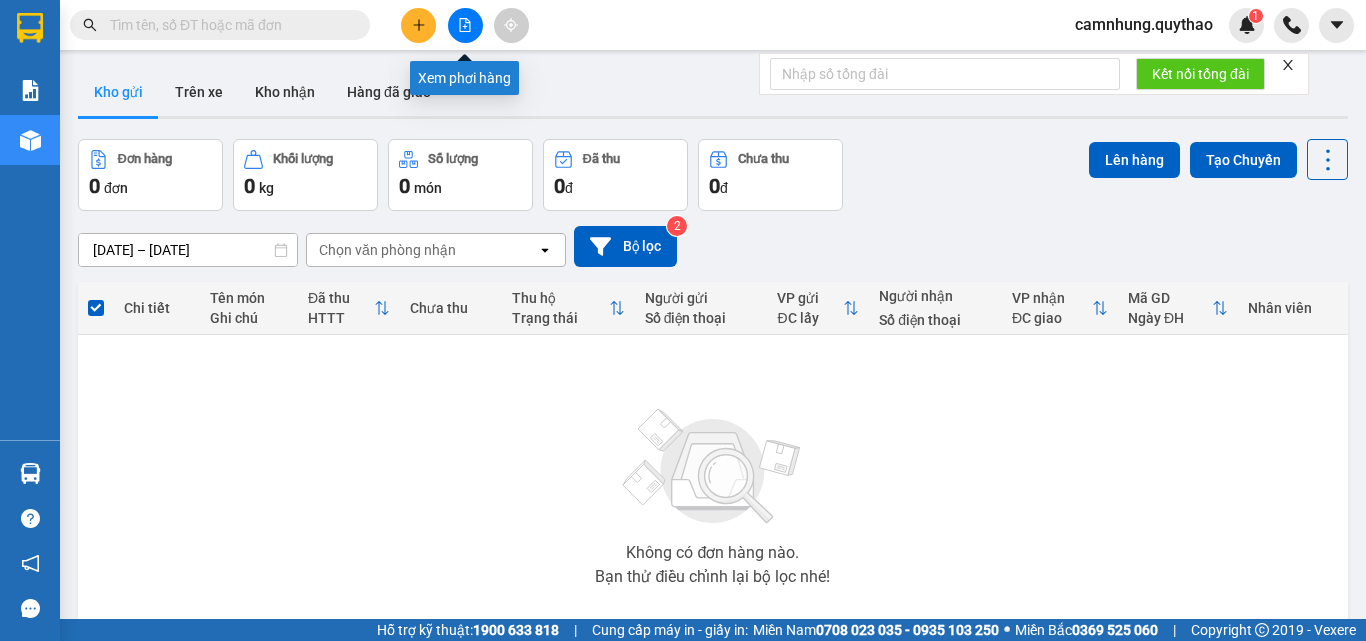 click 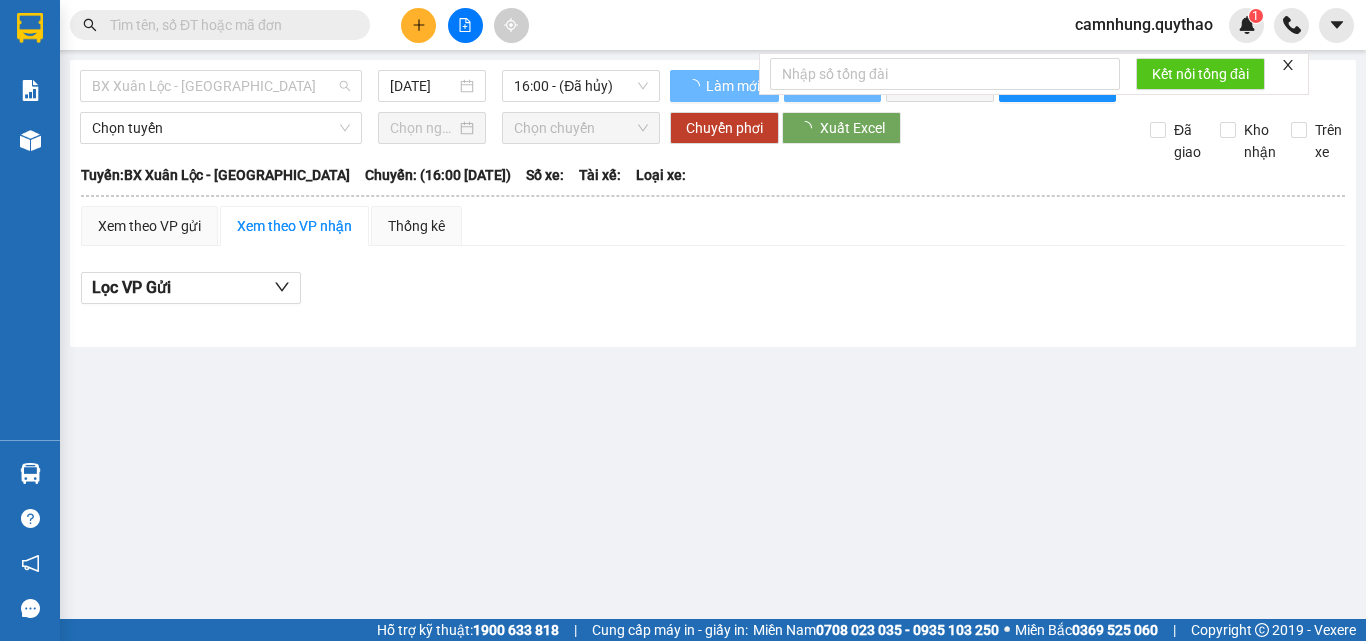 drag, startPoint x: 282, startPoint y: 89, endPoint x: 297, endPoint y: 113, distance: 28.301943 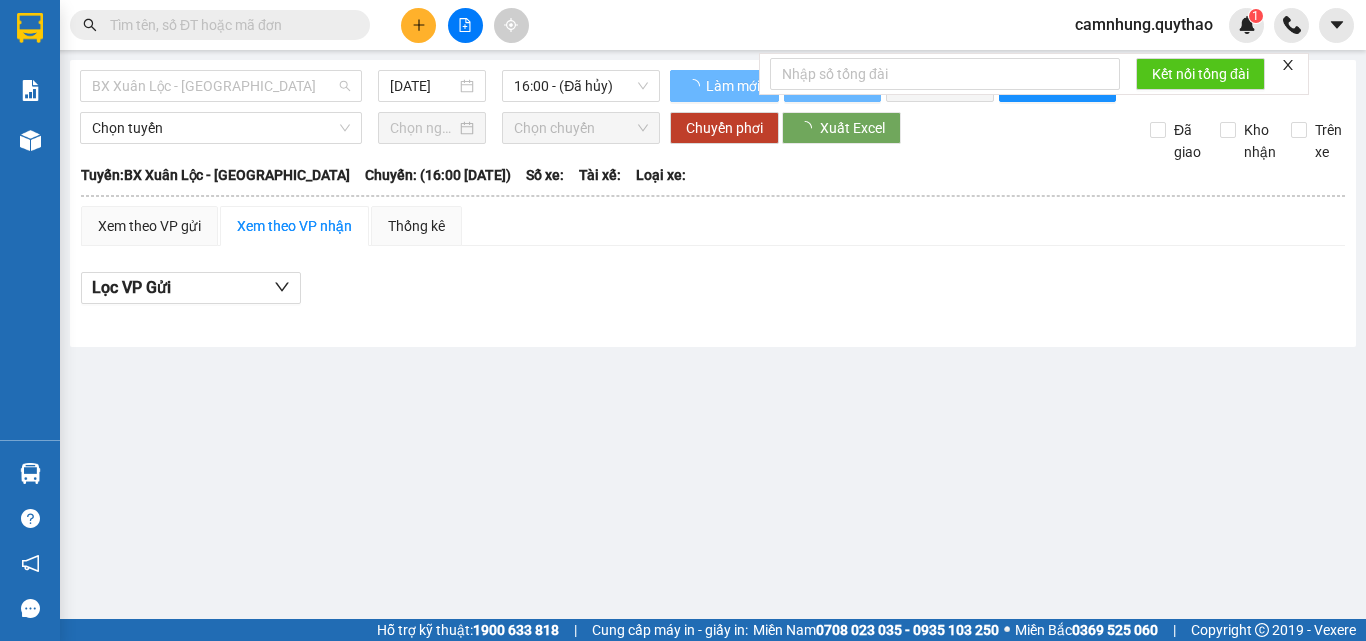 click on "BX Xuân Lộc - [GEOGRAPHIC_DATA]" at bounding box center [221, 86] 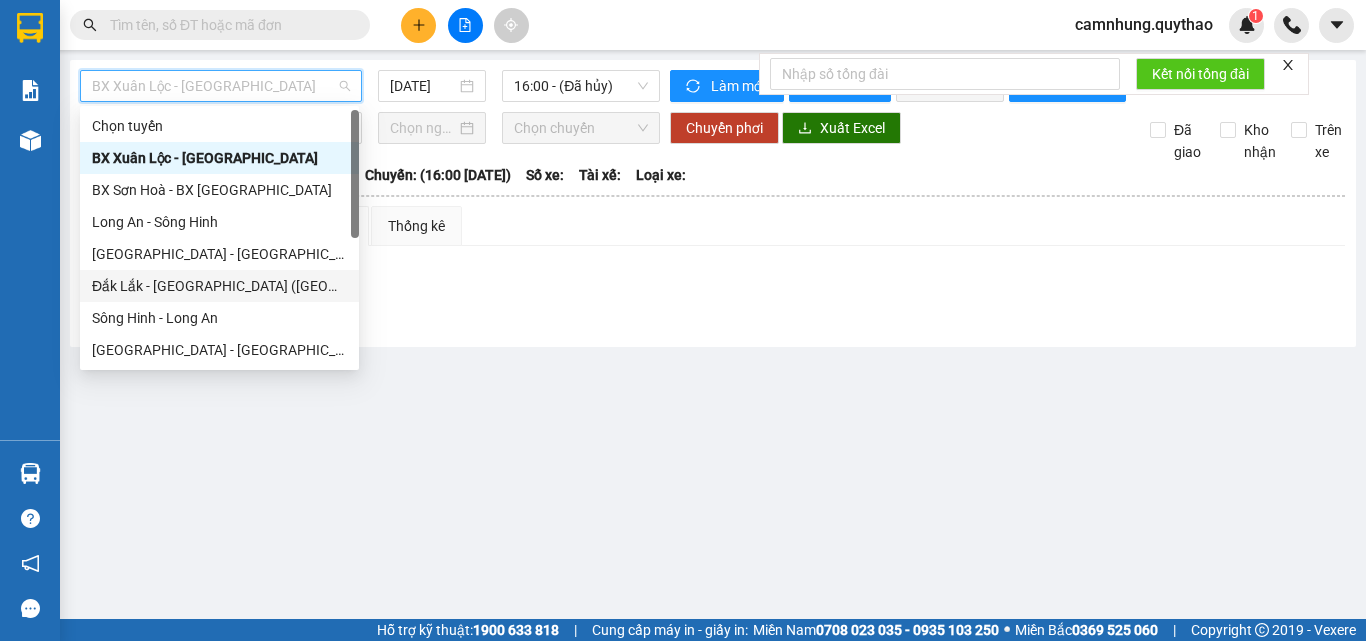 click on "Đắk Lắk - [GEOGRAPHIC_DATA] ([GEOGRAPHIC_DATA] mới)" at bounding box center (219, 286) 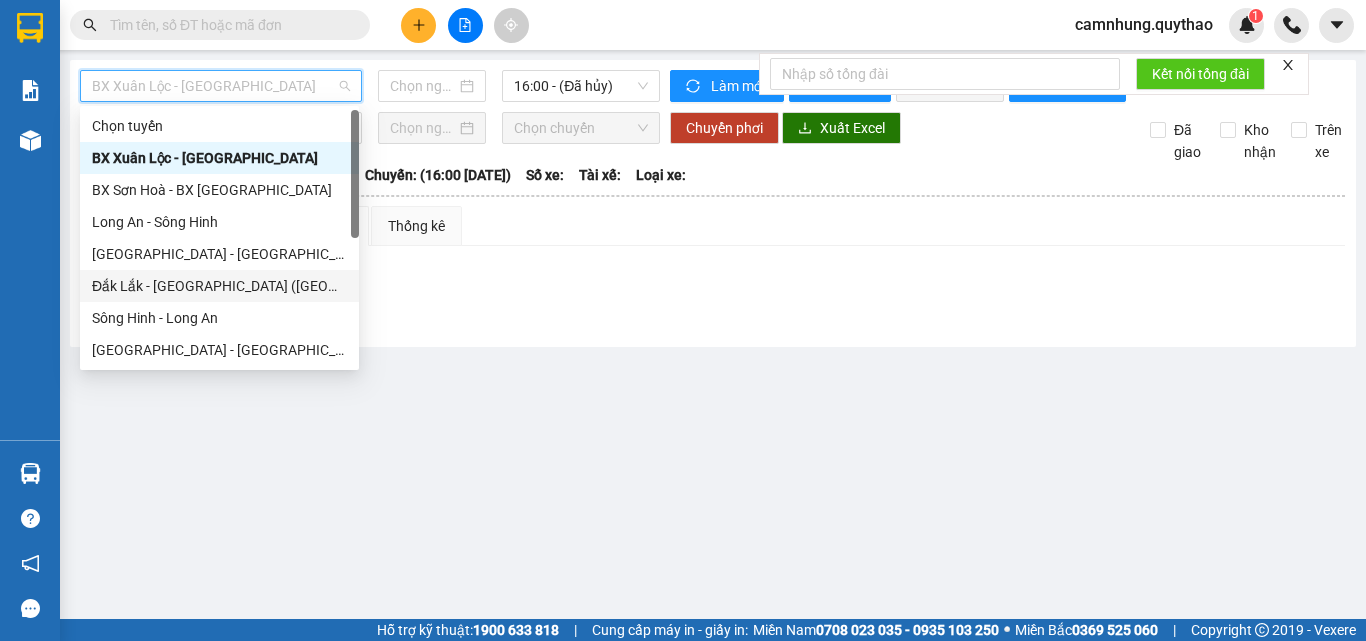 type on "[DATE]" 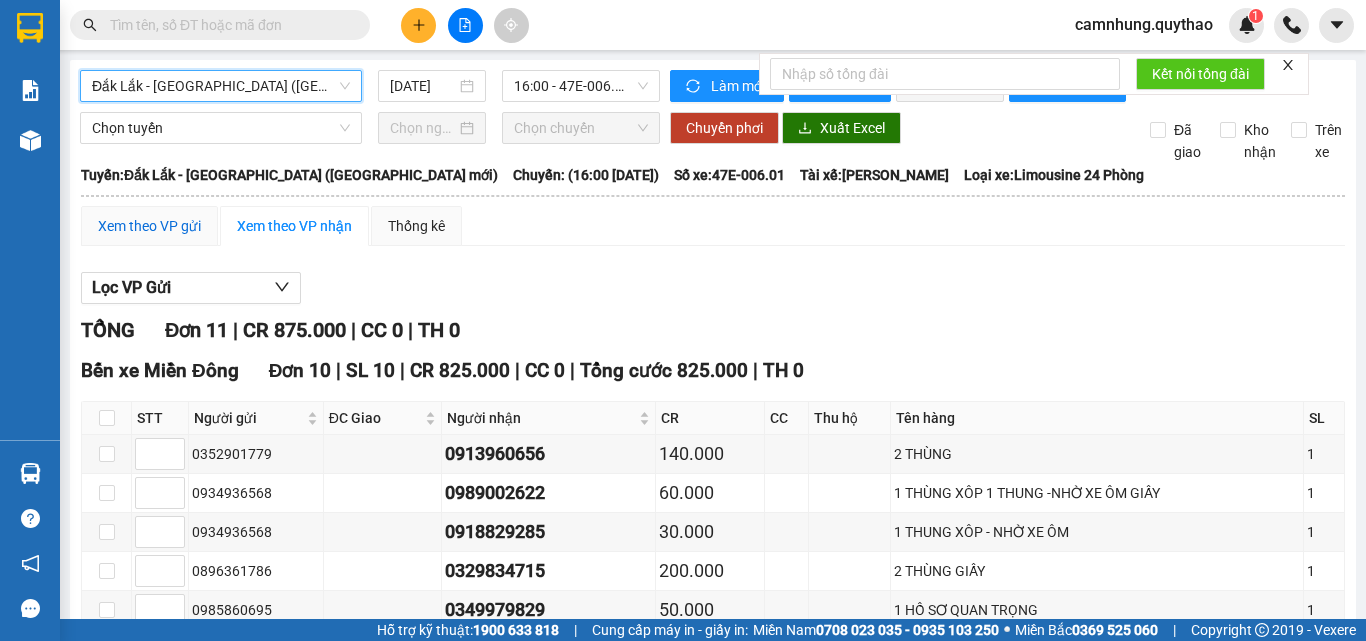 click on "Xem theo VP gửi" at bounding box center (149, 226) 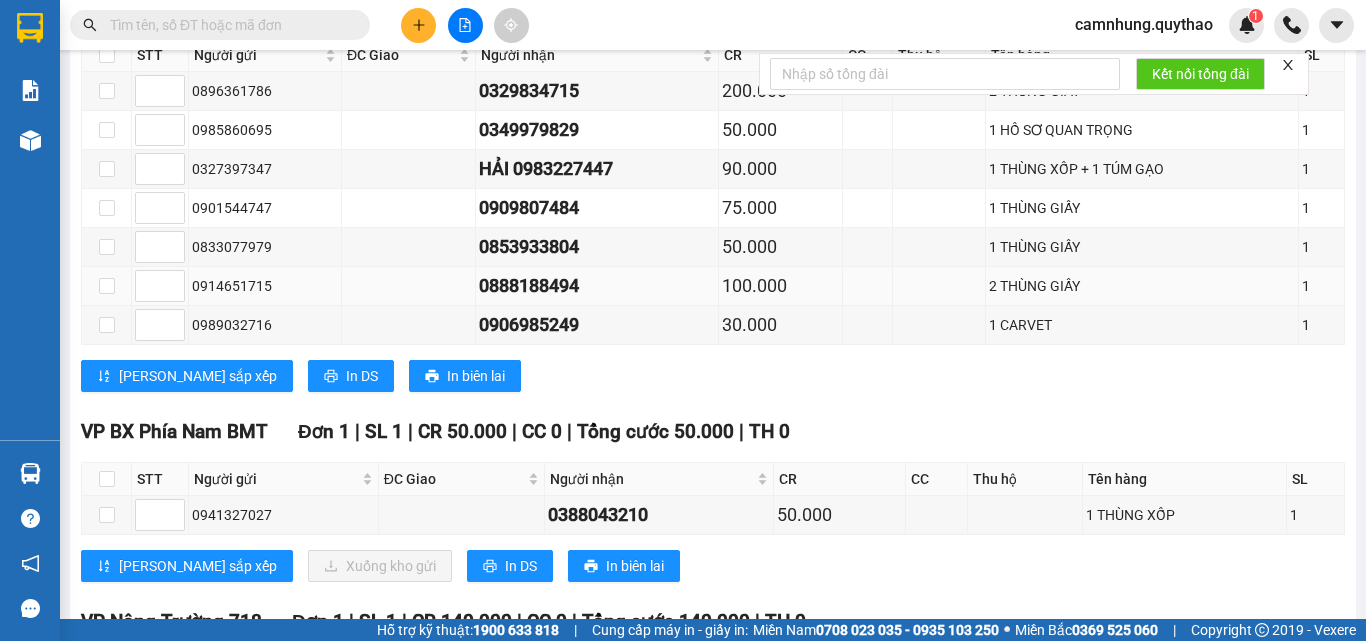 scroll, scrollTop: 500, scrollLeft: 0, axis: vertical 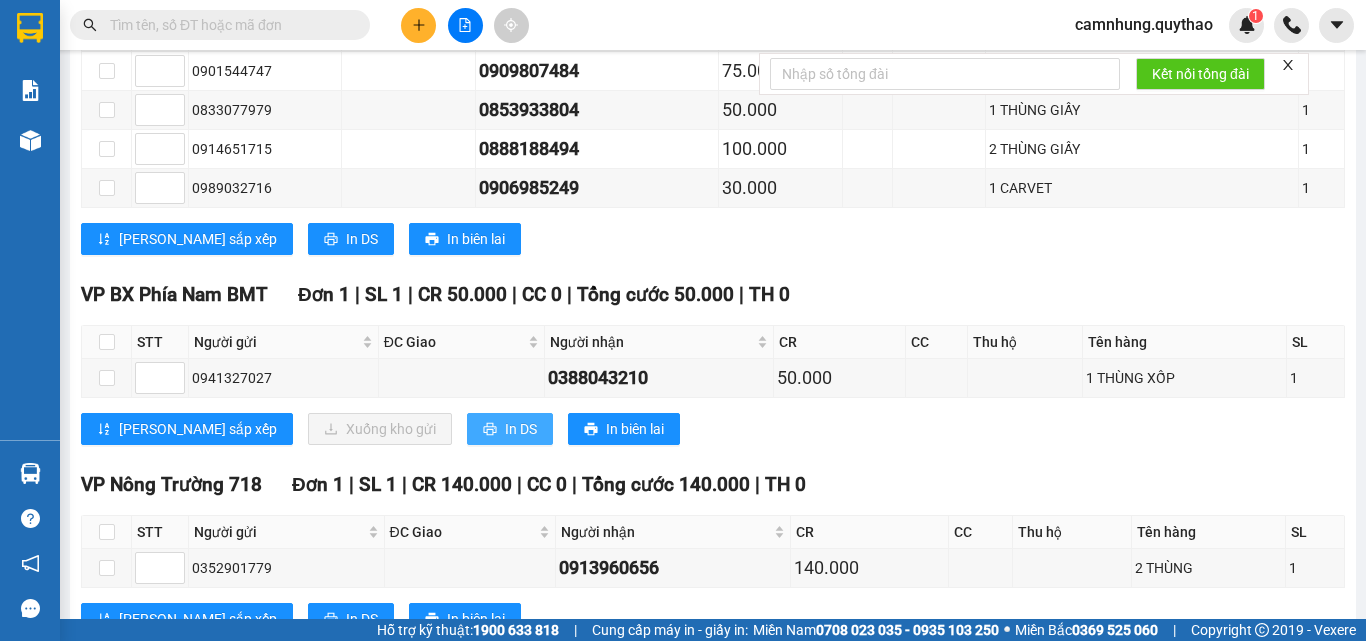 click 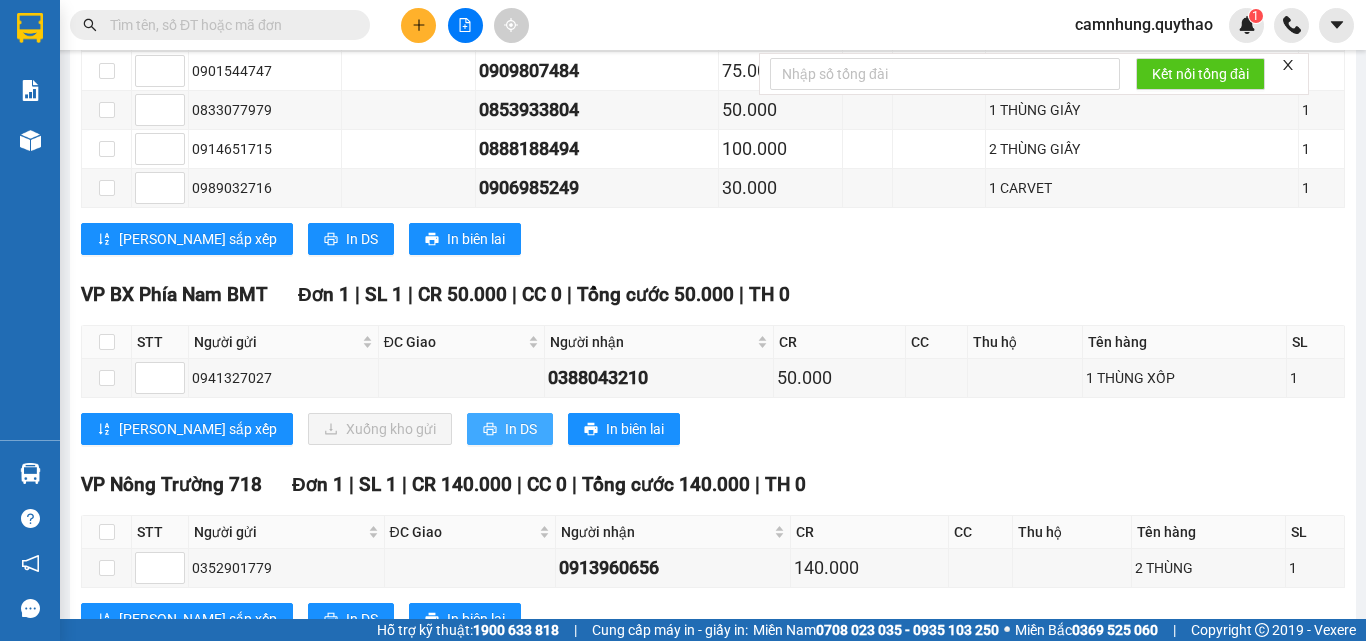 scroll, scrollTop: 0, scrollLeft: 0, axis: both 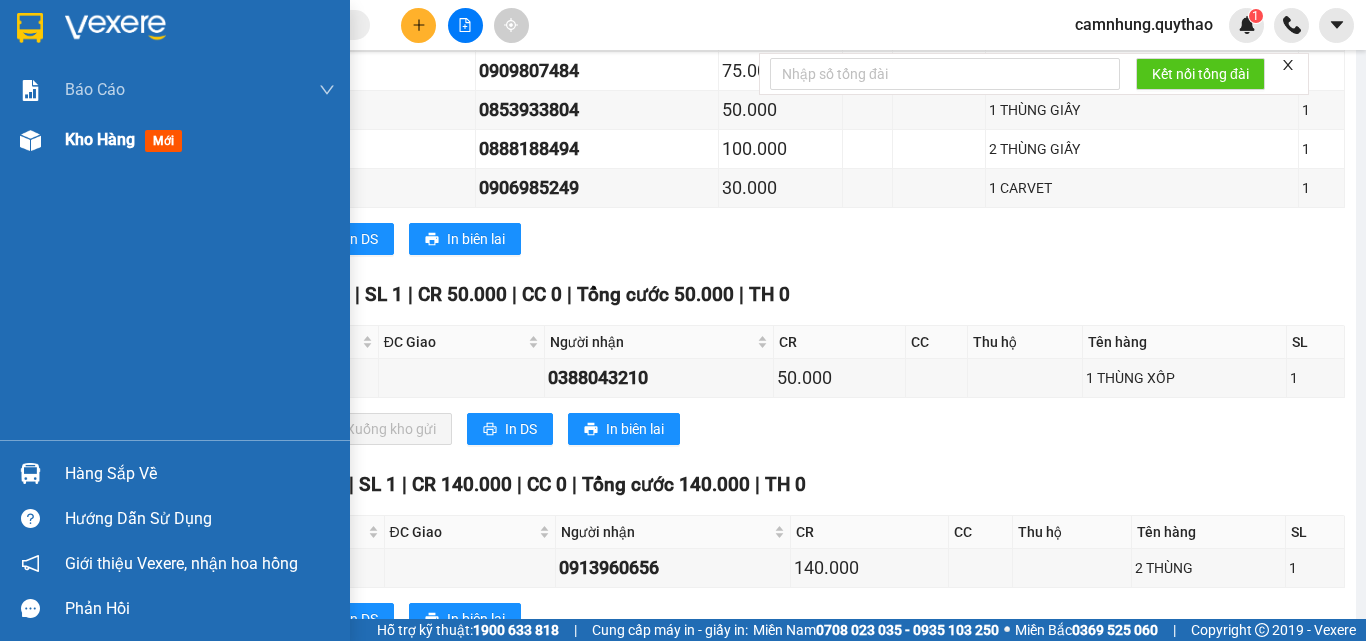 click on "Kho hàng" at bounding box center [100, 139] 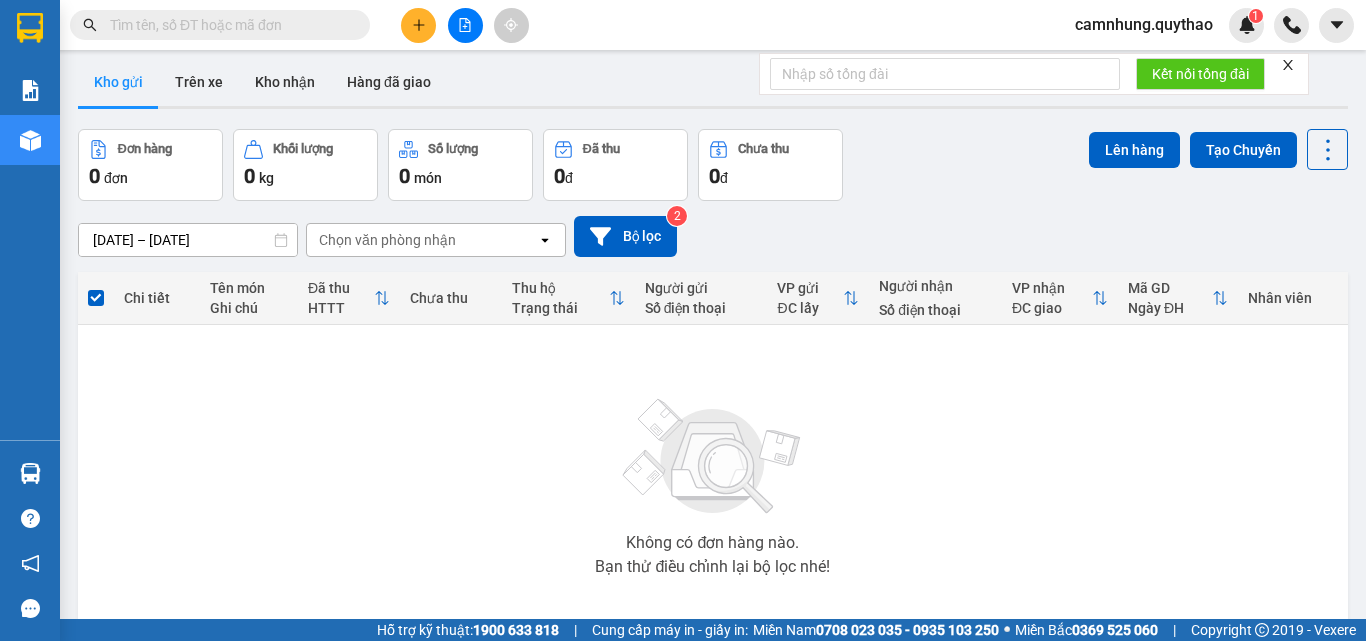 scroll, scrollTop: 0, scrollLeft: 0, axis: both 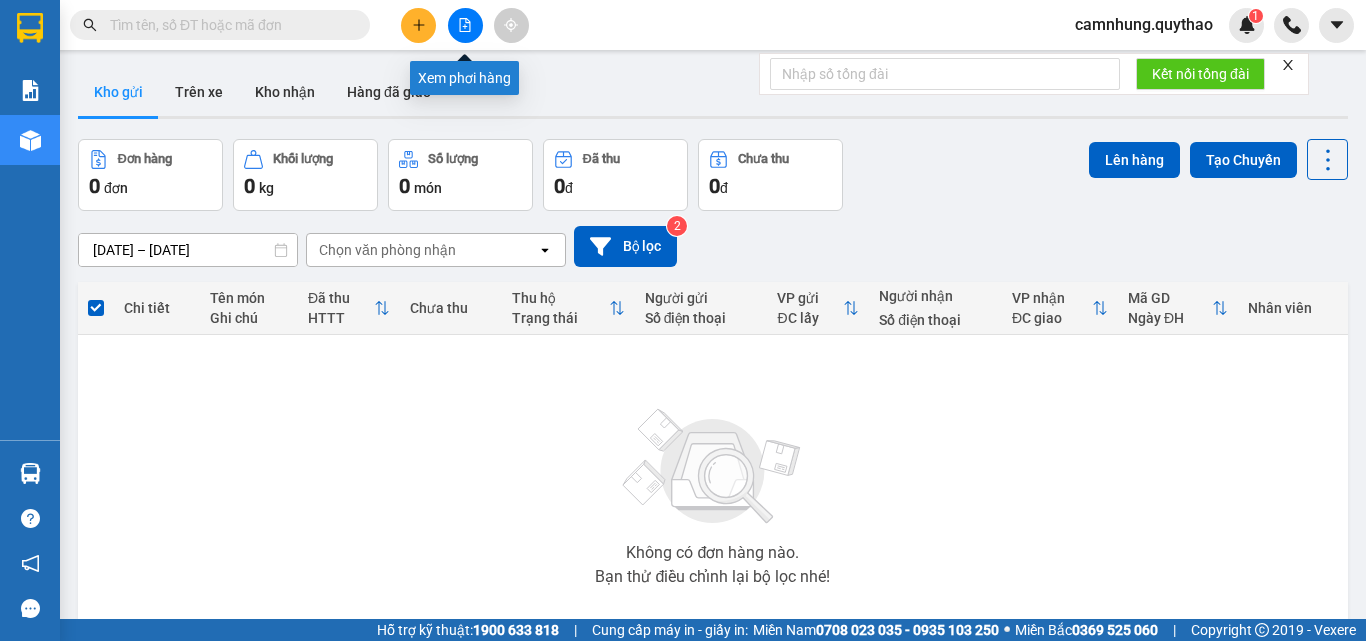 click 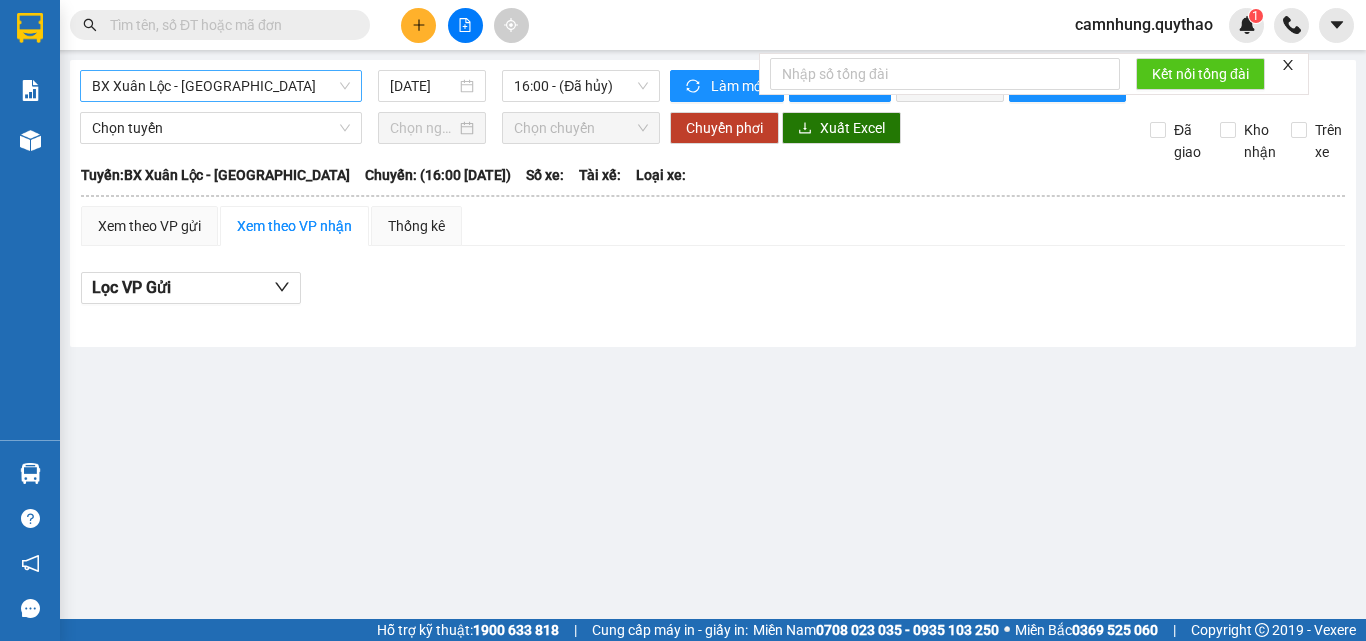 click on "BX Xuân Lộc - [GEOGRAPHIC_DATA]" at bounding box center [221, 86] 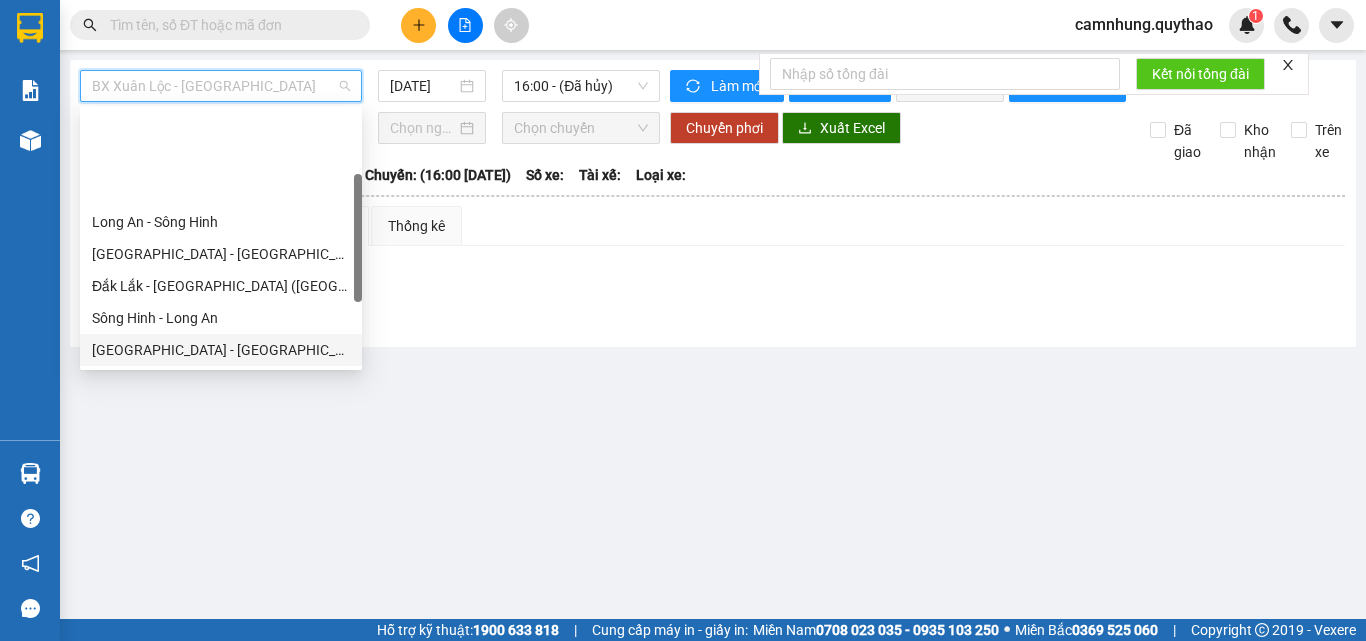 scroll, scrollTop: 224, scrollLeft: 0, axis: vertical 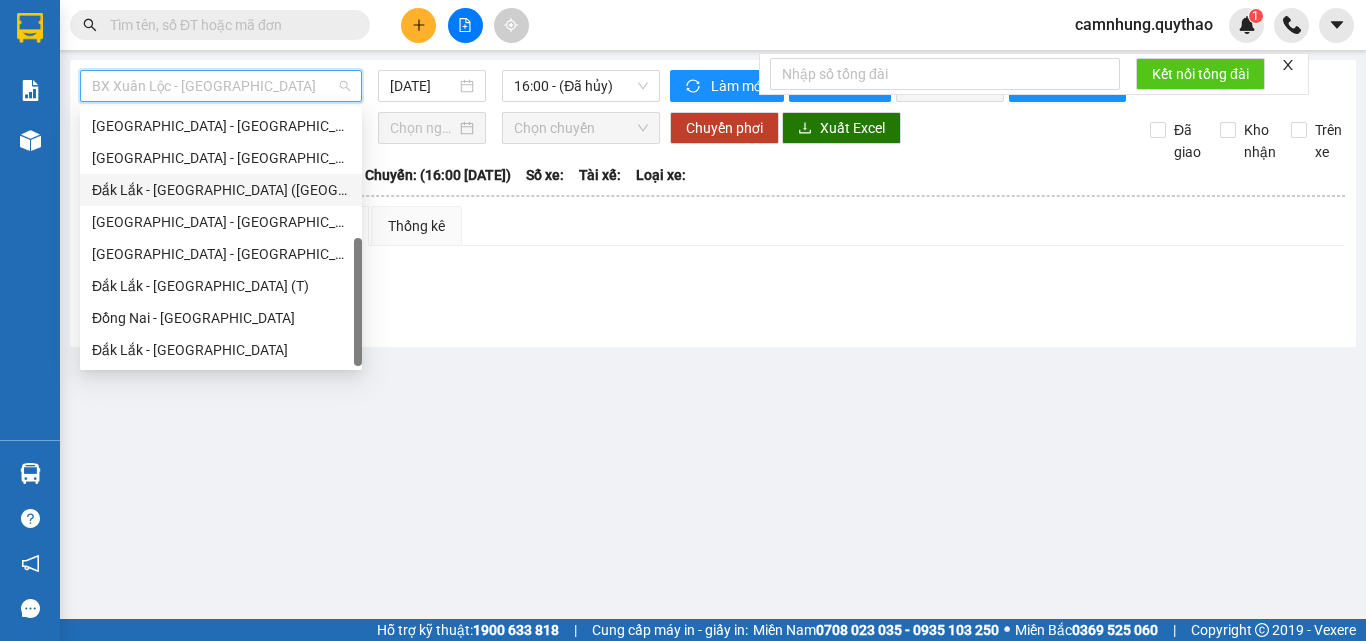 click on "Đắk Lắk - [GEOGRAPHIC_DATA] ([GEOGRAPHIC_DATA])" at bounding box center (221, 190) 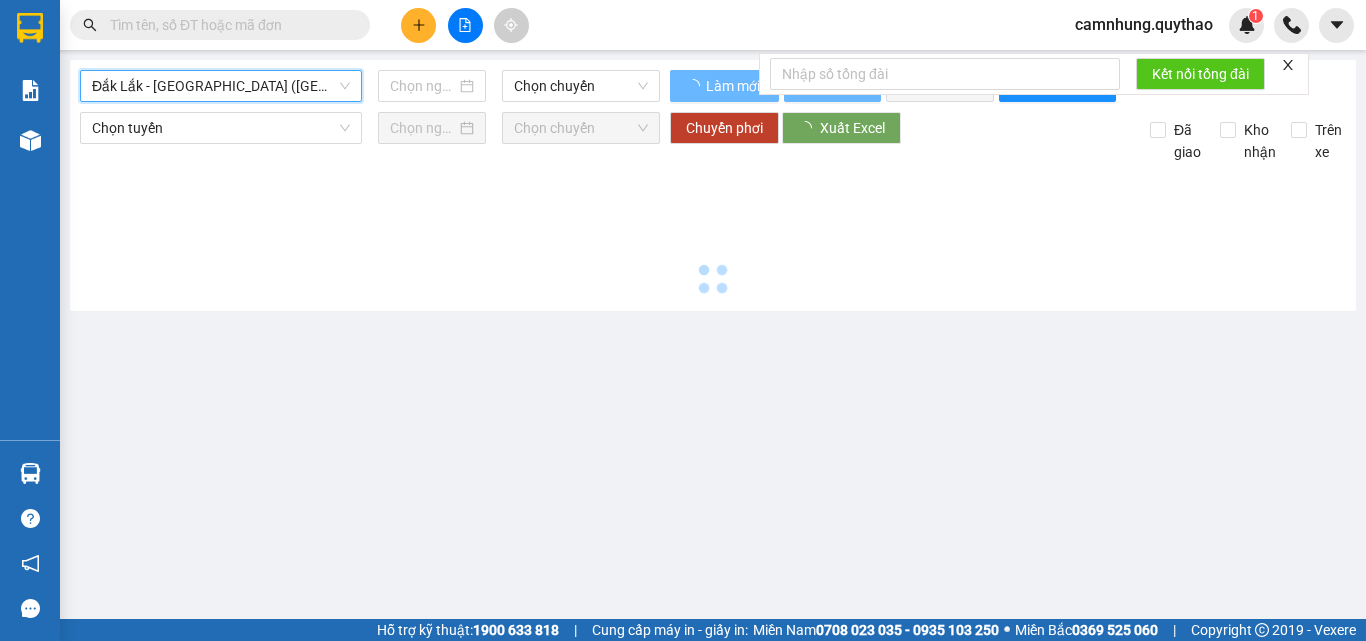 type on "[DATE]" 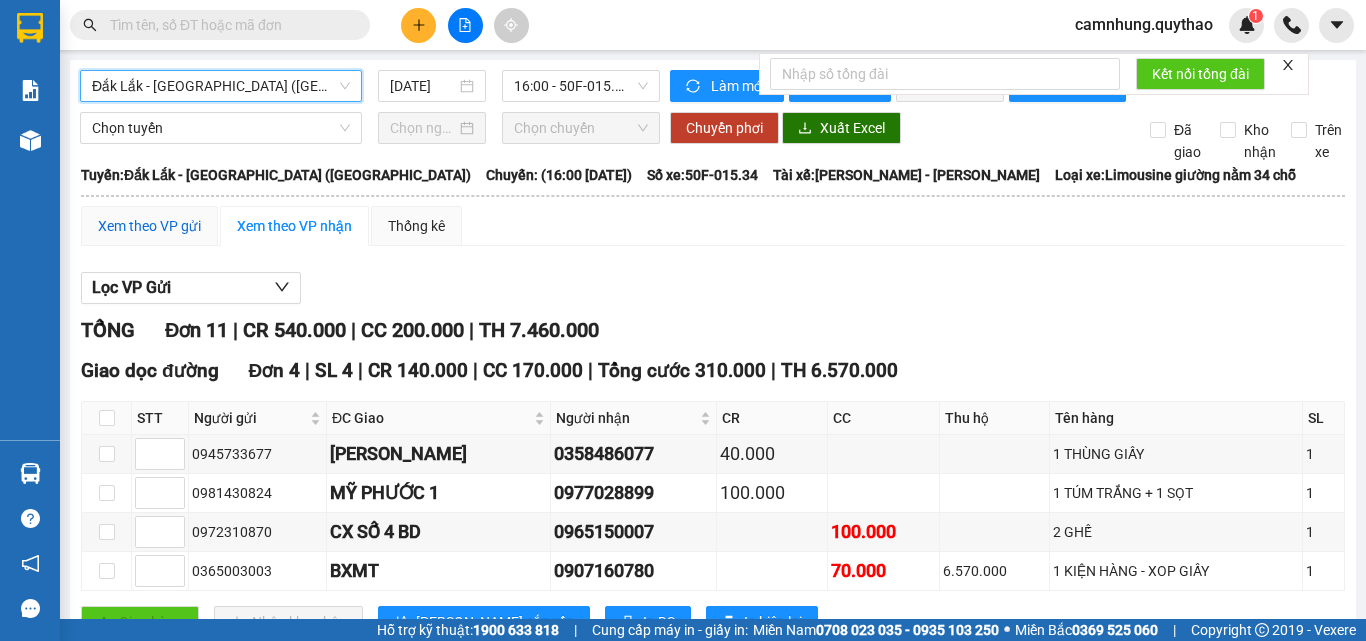 click on "Xem theo VP gửi" at bounding box center (149, 226) 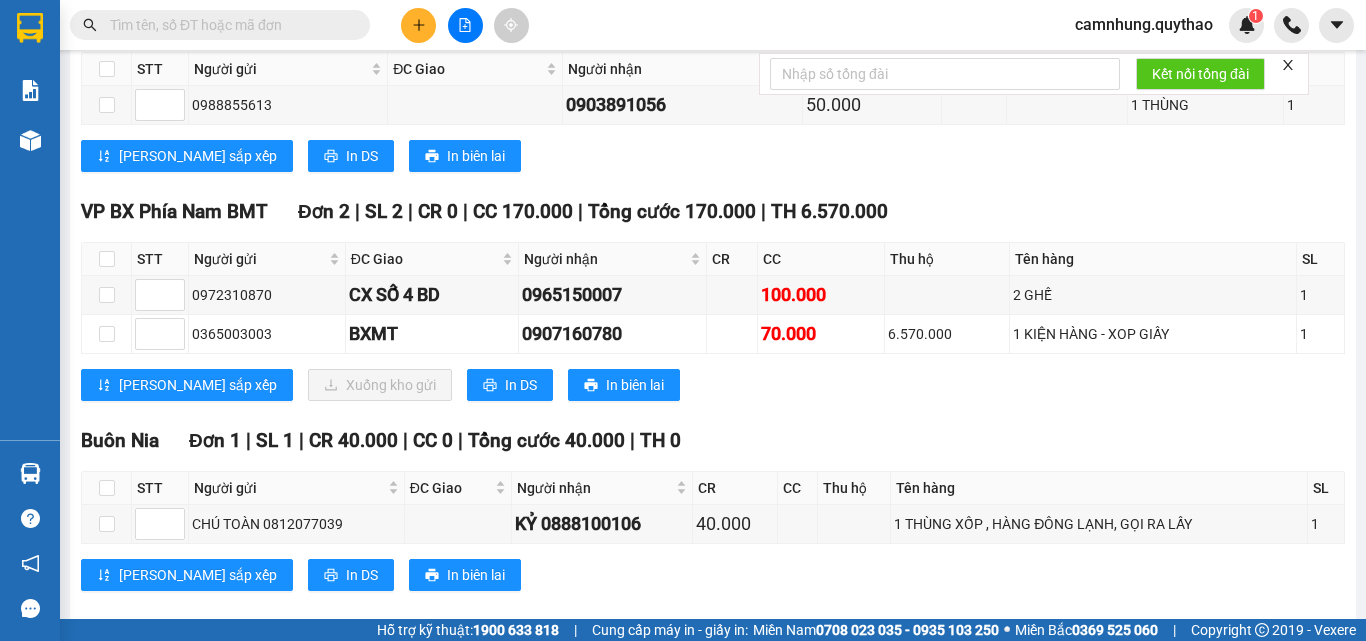 scroll, scrollTop: 700, scrollLeft: 0, axis: vertical 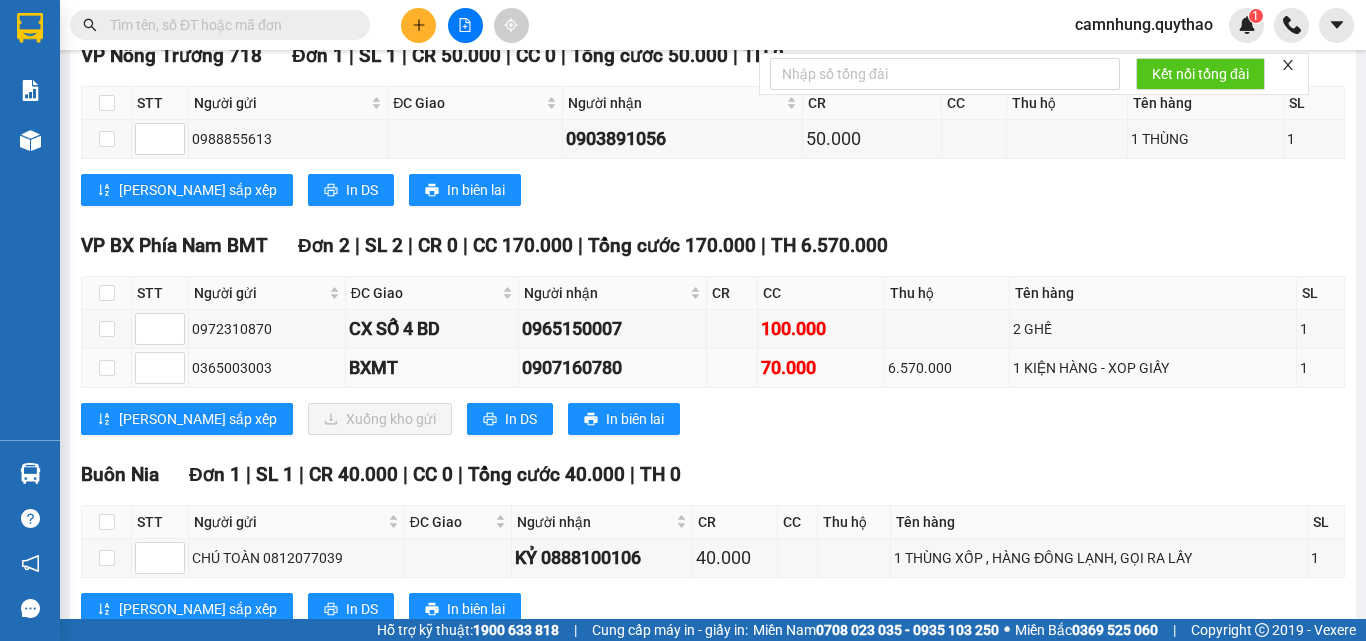 drag, startPoint x: 189, startPoint y: 385, endPoint x: 279, endPoint y: 400, distance: 91.24144 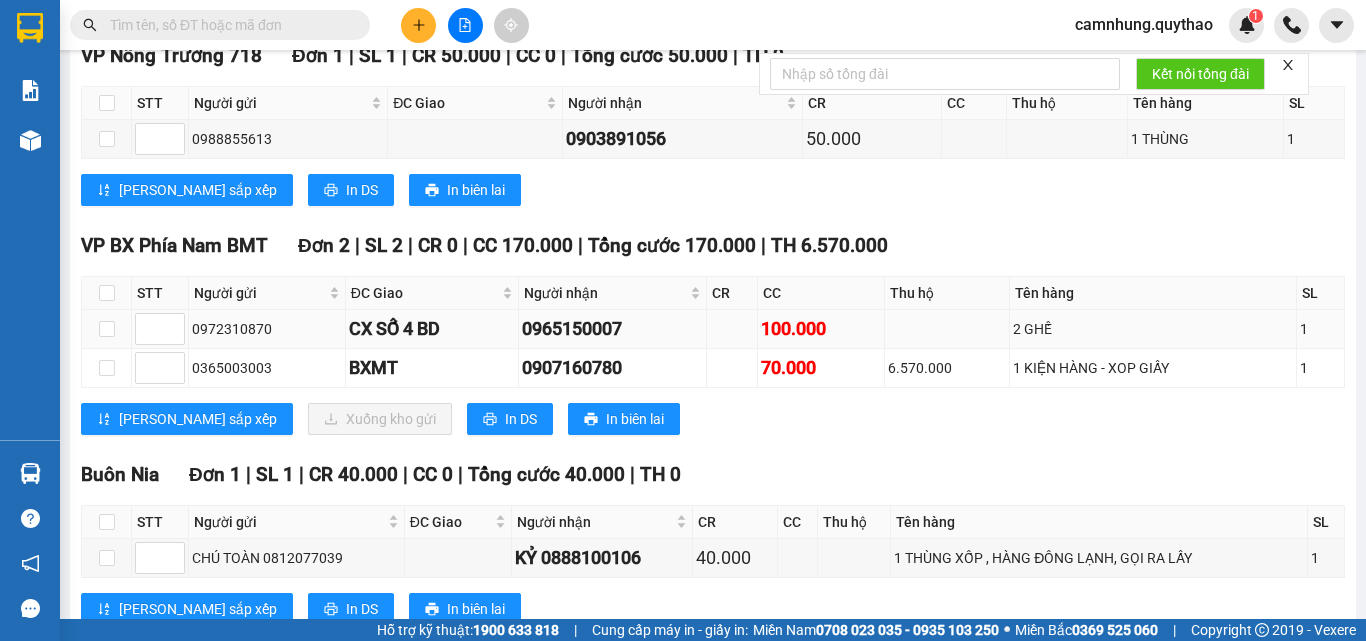 drag, startPoint x: 187, startPoint y: 343, endPoint x: 269, endPoint y: 343, distance: 82 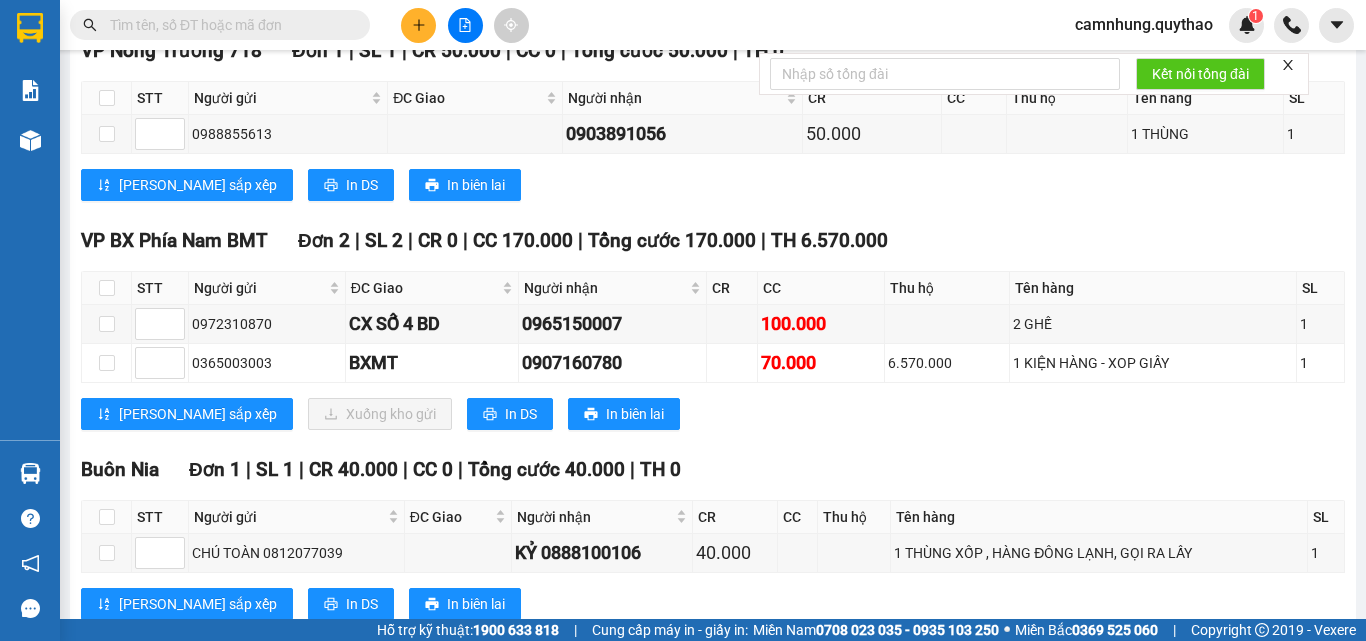 scroll, scrollTop: 800, scrollLeft: 0, axis: vertical 